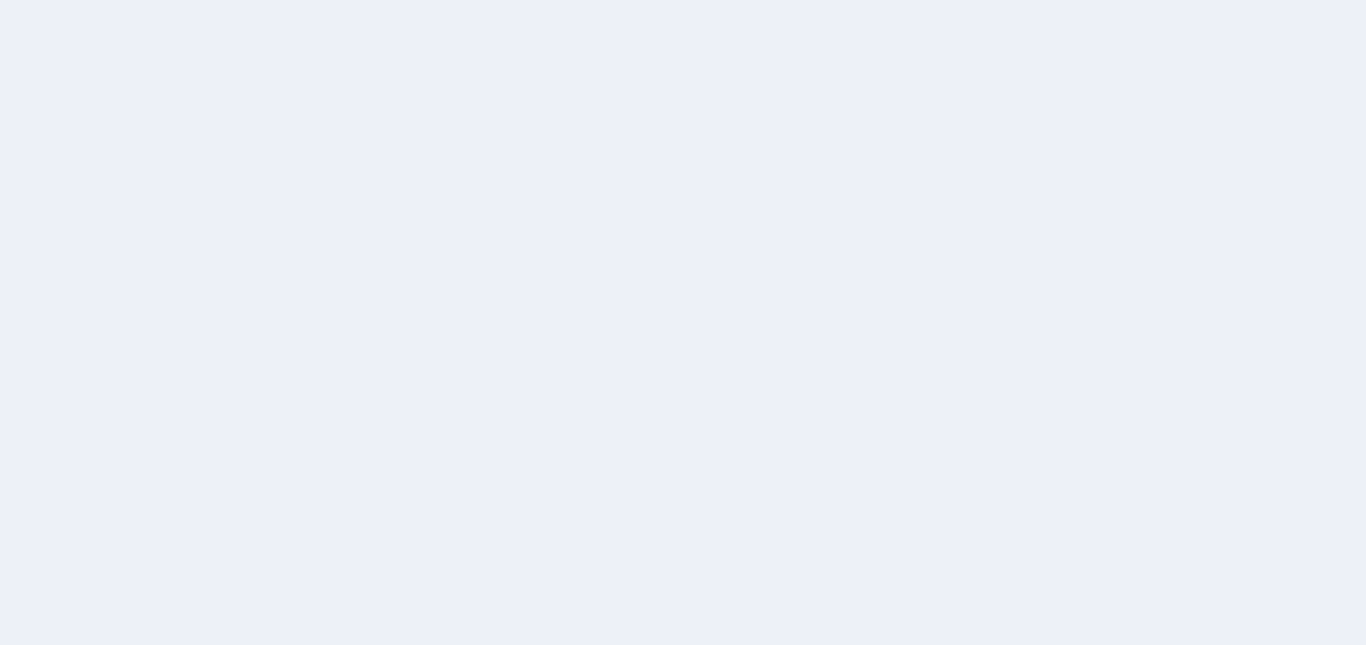 scroll, scrollTop: 0, scrollLeft: 0, axis: both 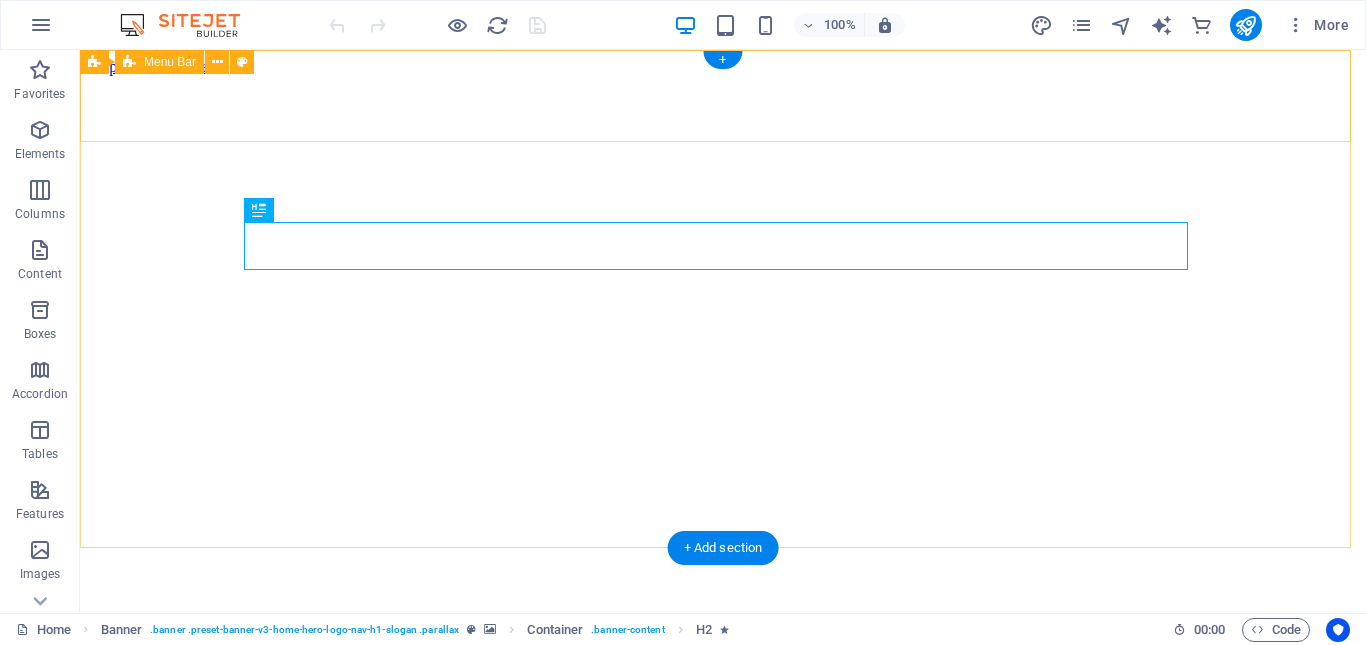 click on "[DOMAIN] Home Legal Notice Privacy" at bounding box center (723, 1542) 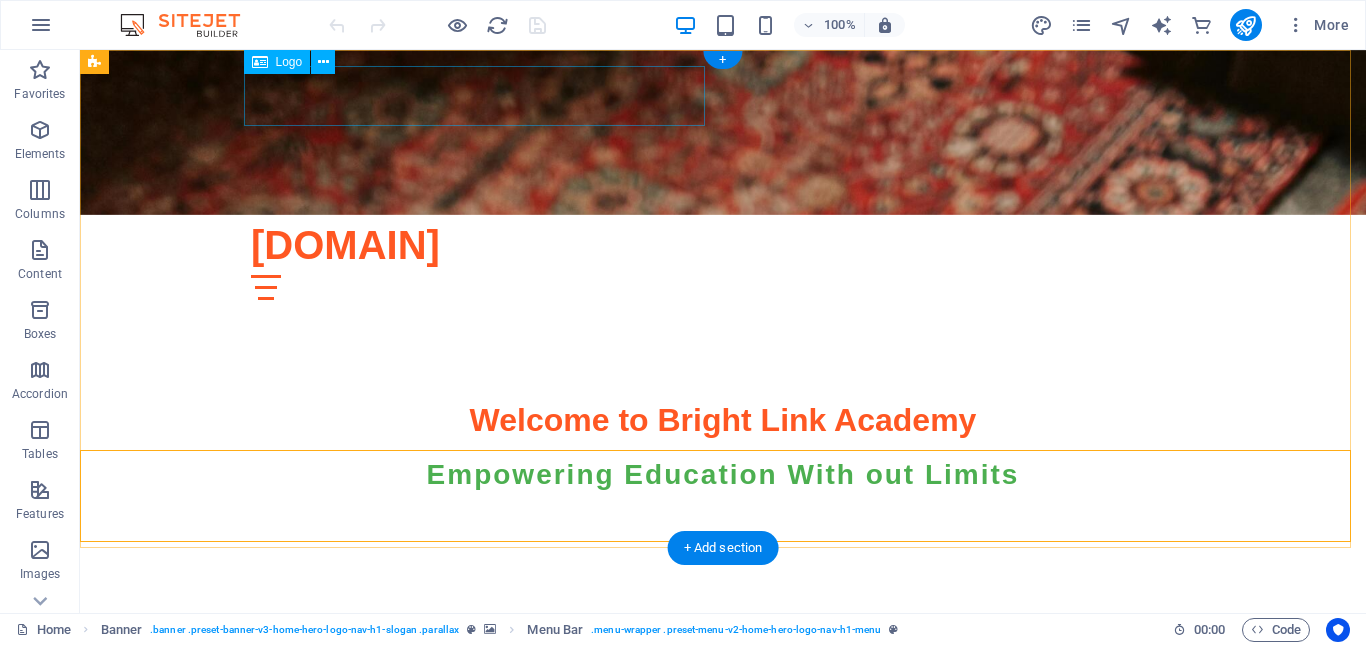 scroll, scrollTop: 0, scrollLeft: 0, axis: both 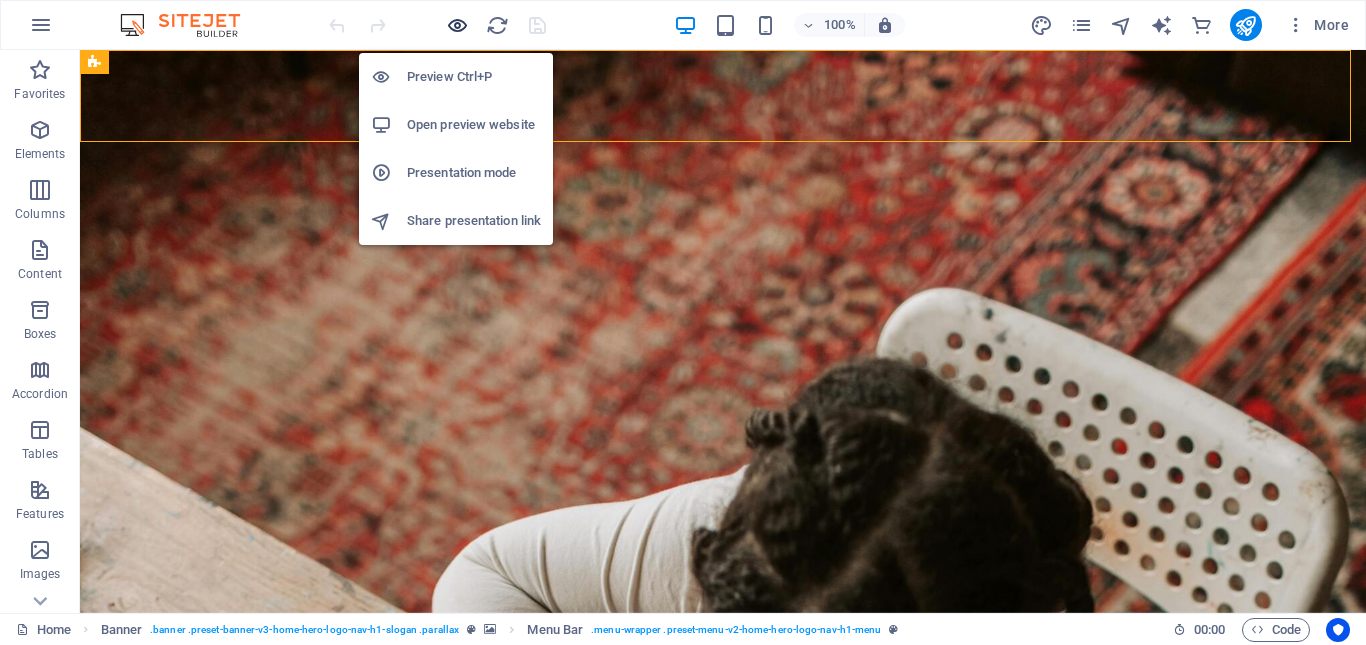click at bounding box center [457, 25] 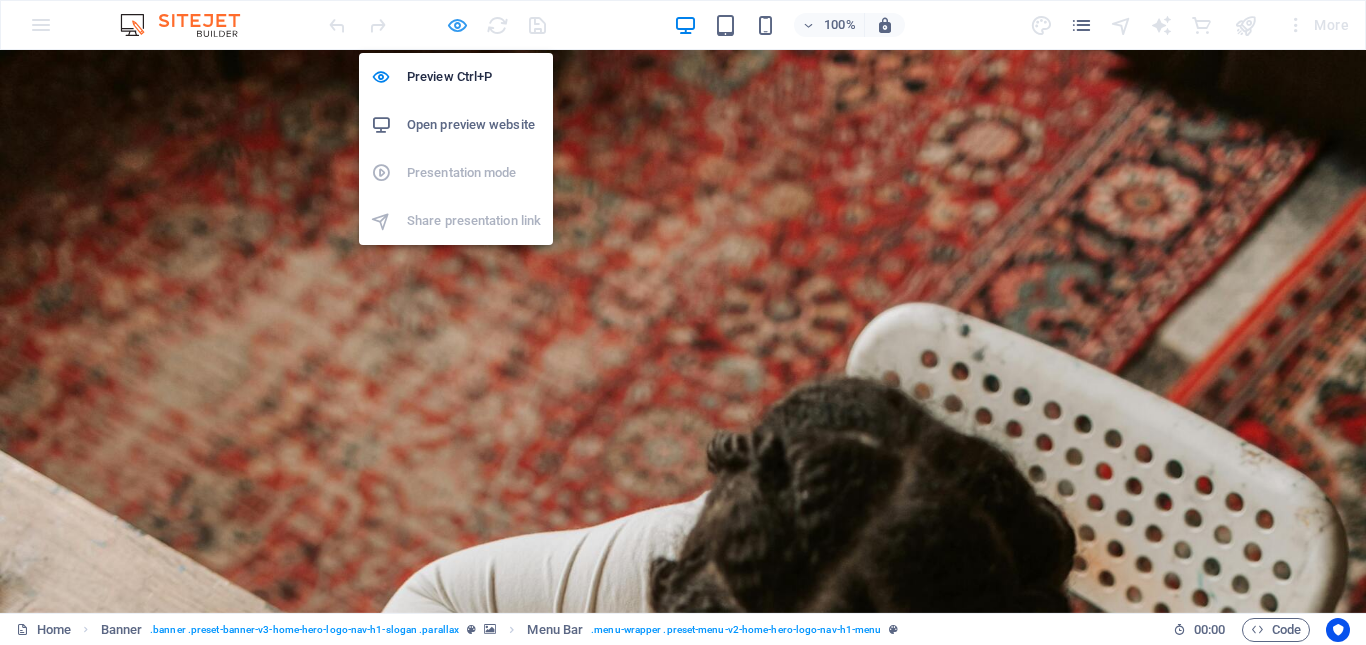 click at bounding box center (457, 25) 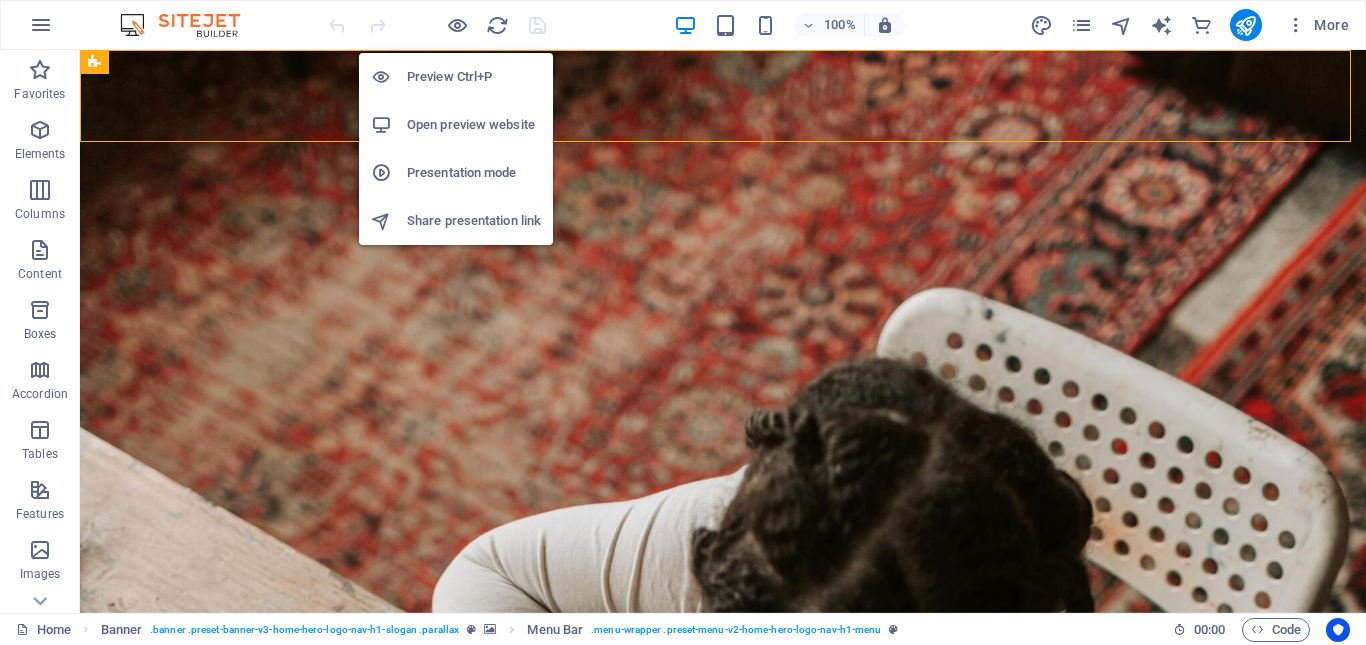 click on "Open preview website" at bounding box center [474, 125] 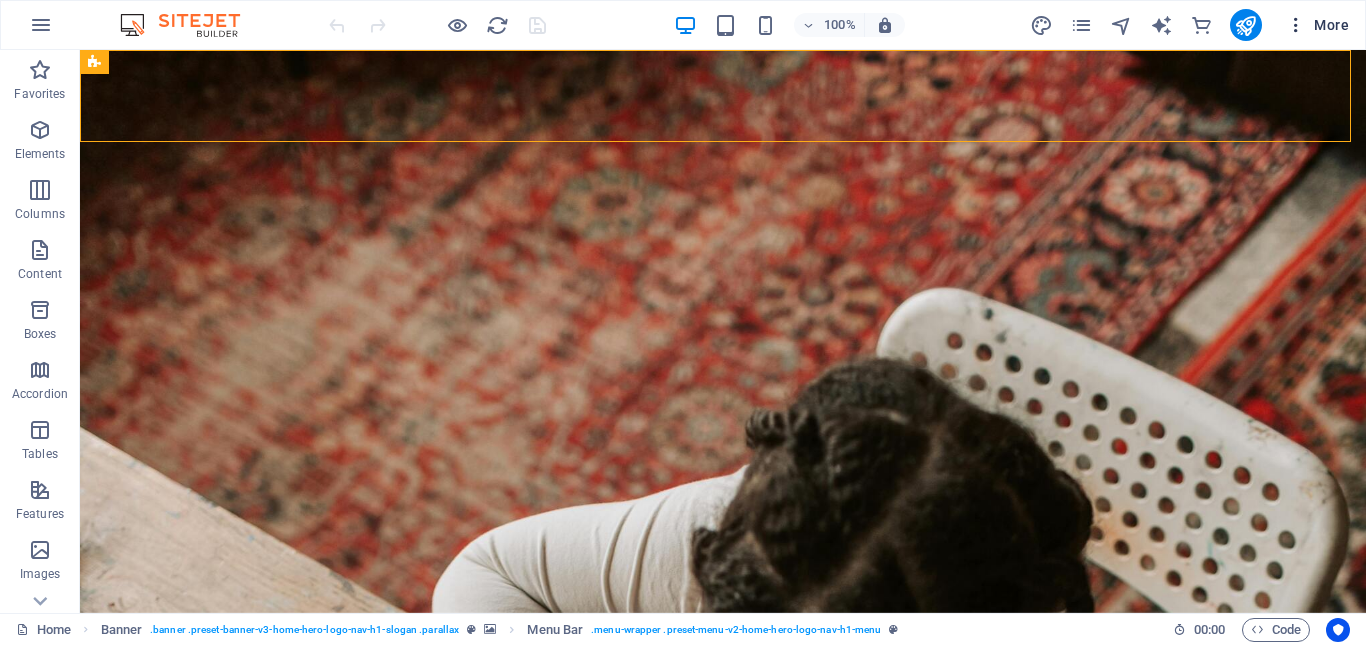 click on "More" at bounding box center (1317, 25) 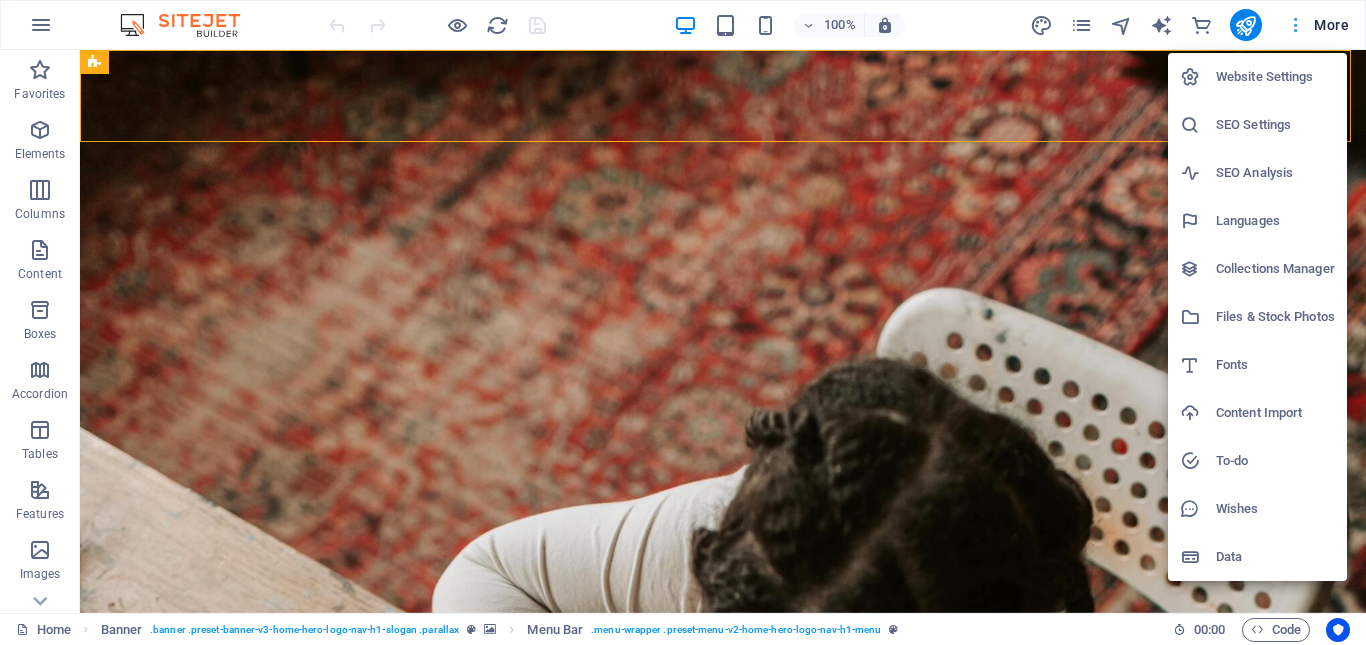 click at bounding box center [683, 322] 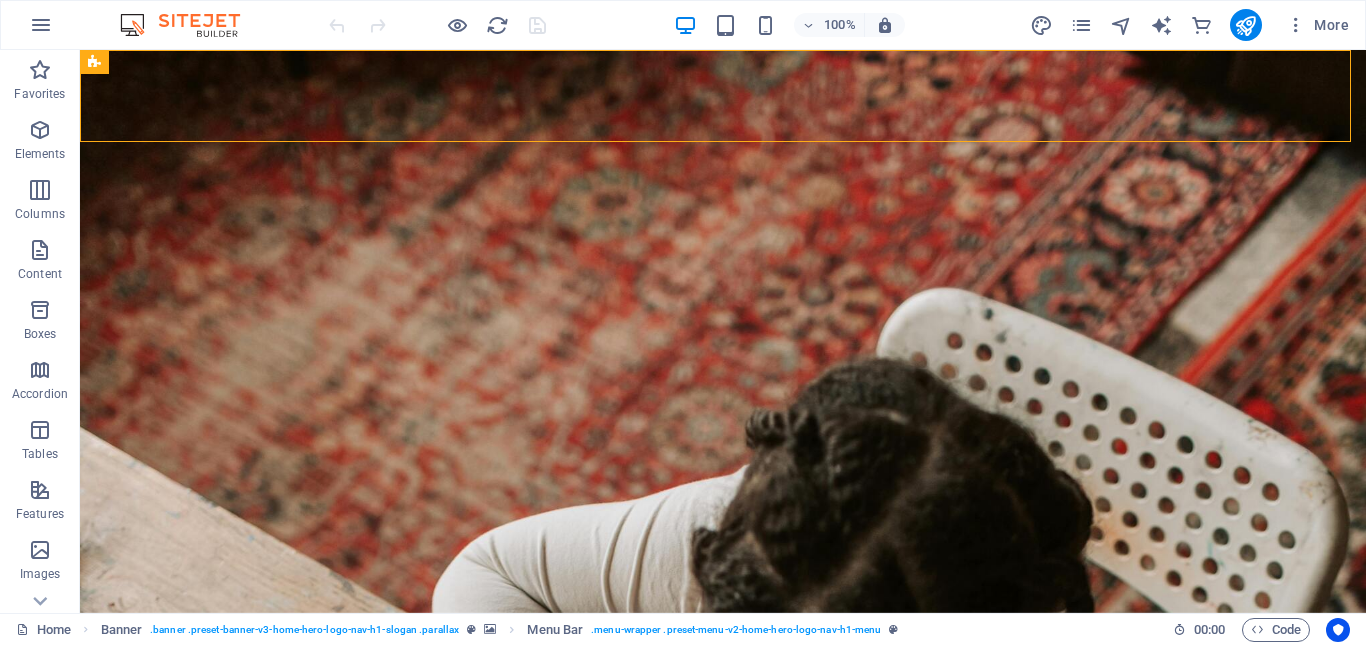 click on "More" at bounding box center [1193, 25] 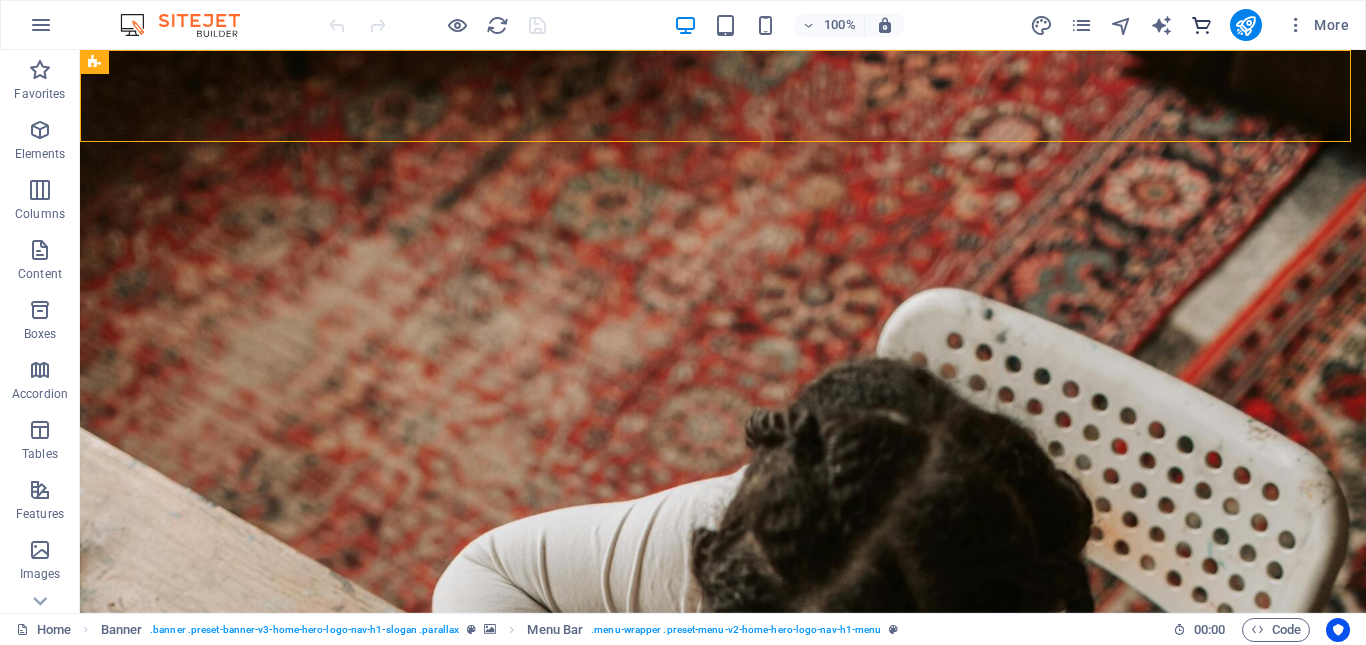 click at bounding box center [1201, 25] 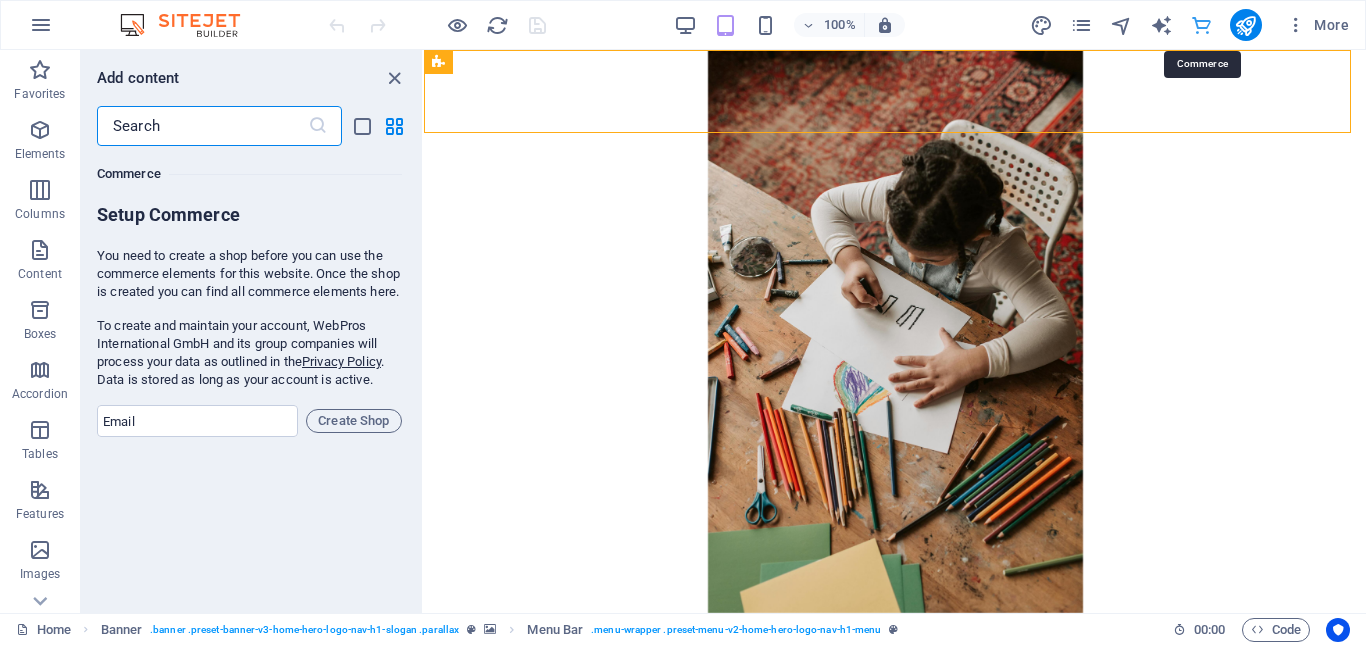 scroll, scrollTop: 19271, scrollLeft: 0, axis: vertical 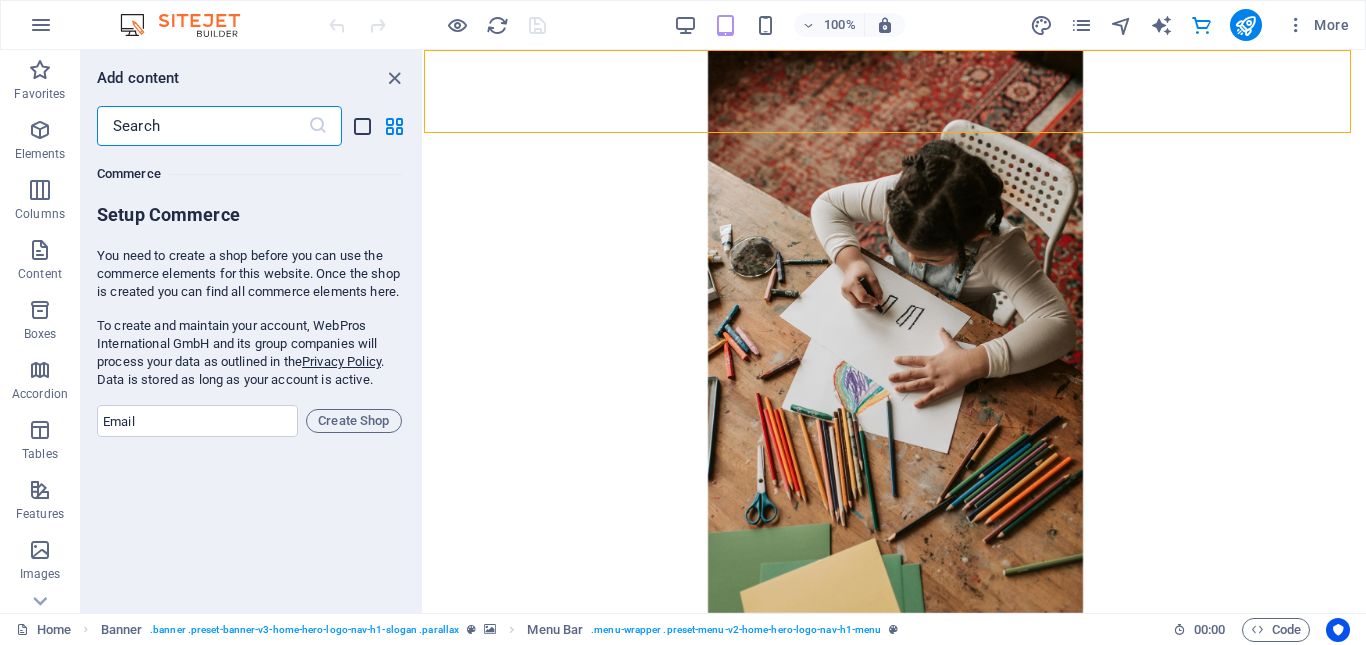 click at bounding box center [362, 126] 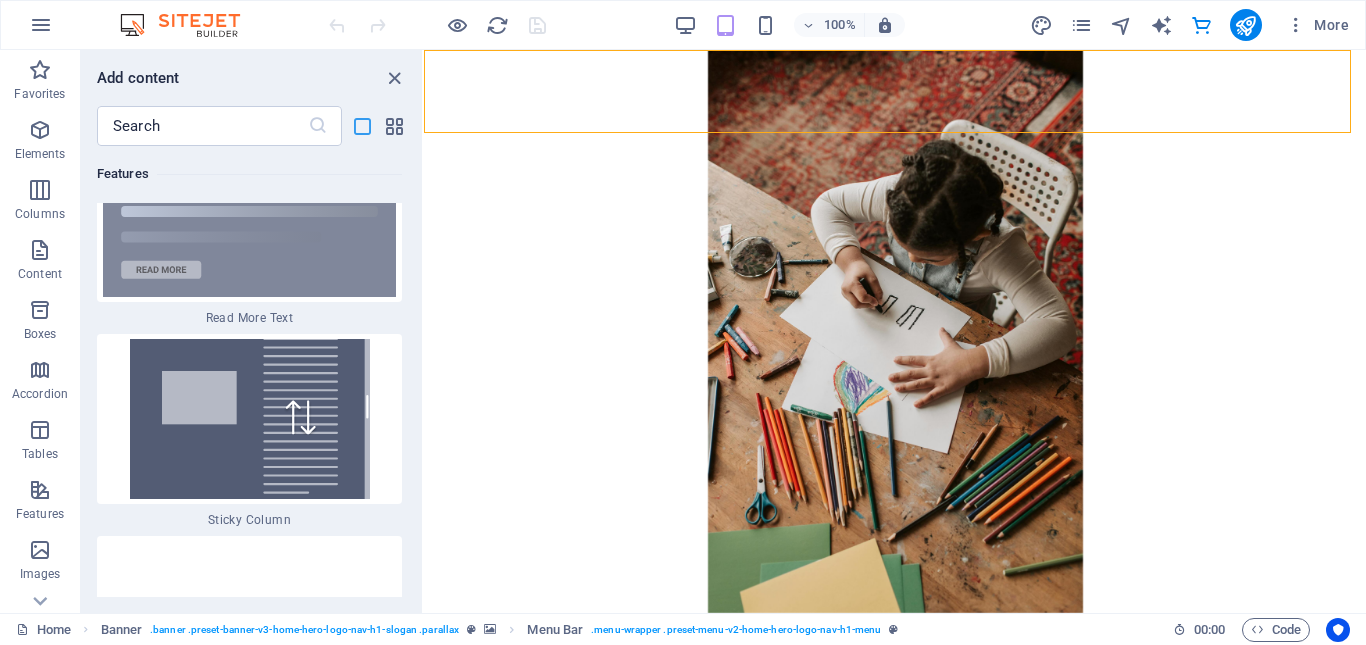 scroll, scrollTop: 43134, scrollLeft: 0, axis: vertical 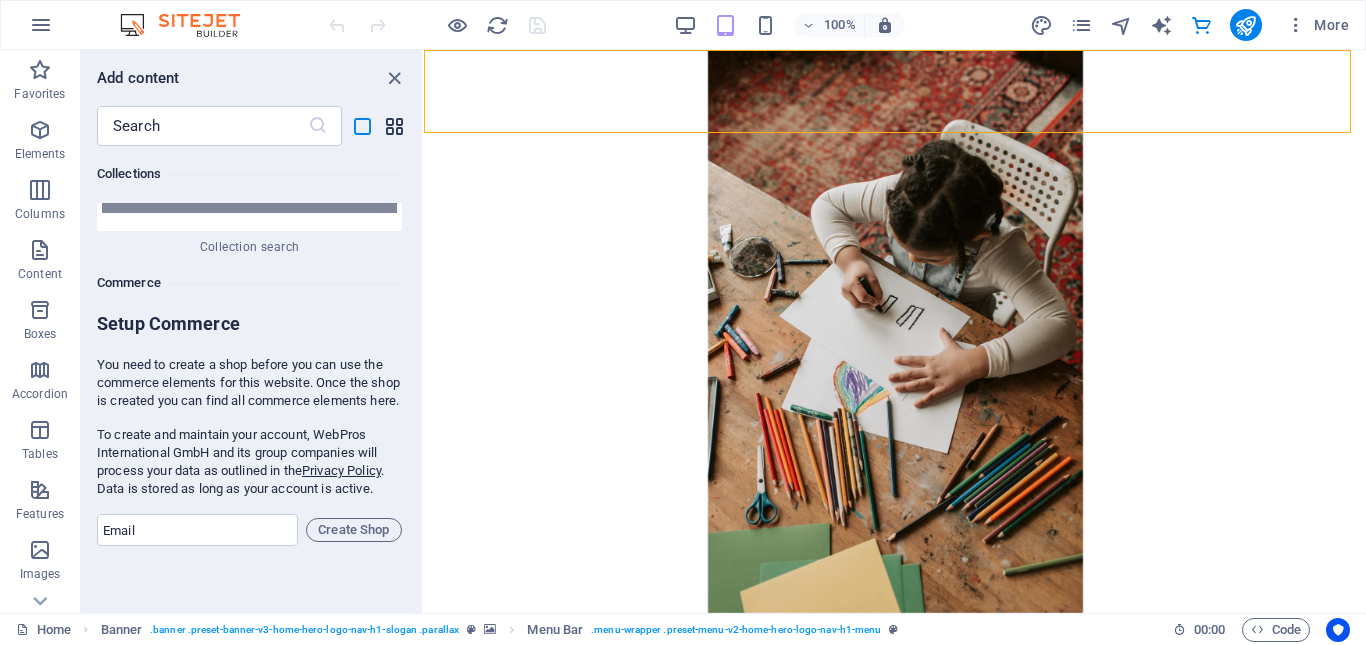 click at bounding box center [394, 126] 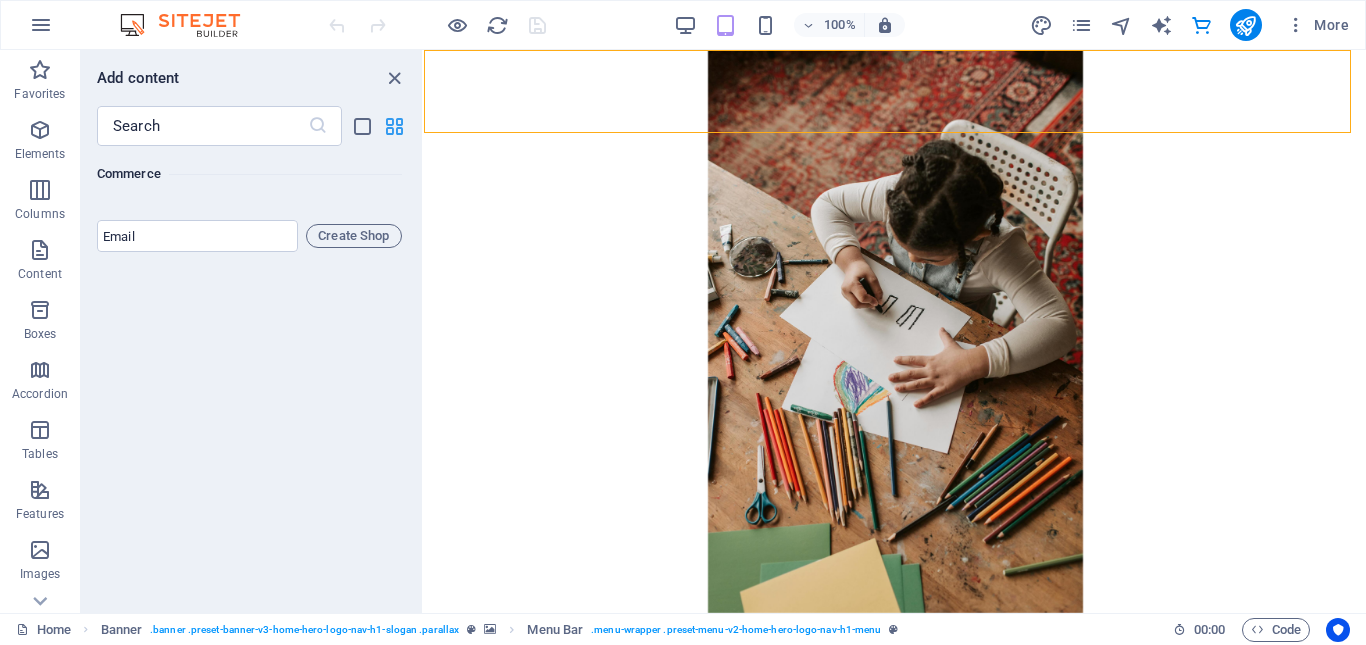 scroll, scrollTop: 19271, scrollLeft: 0, axis: vertical 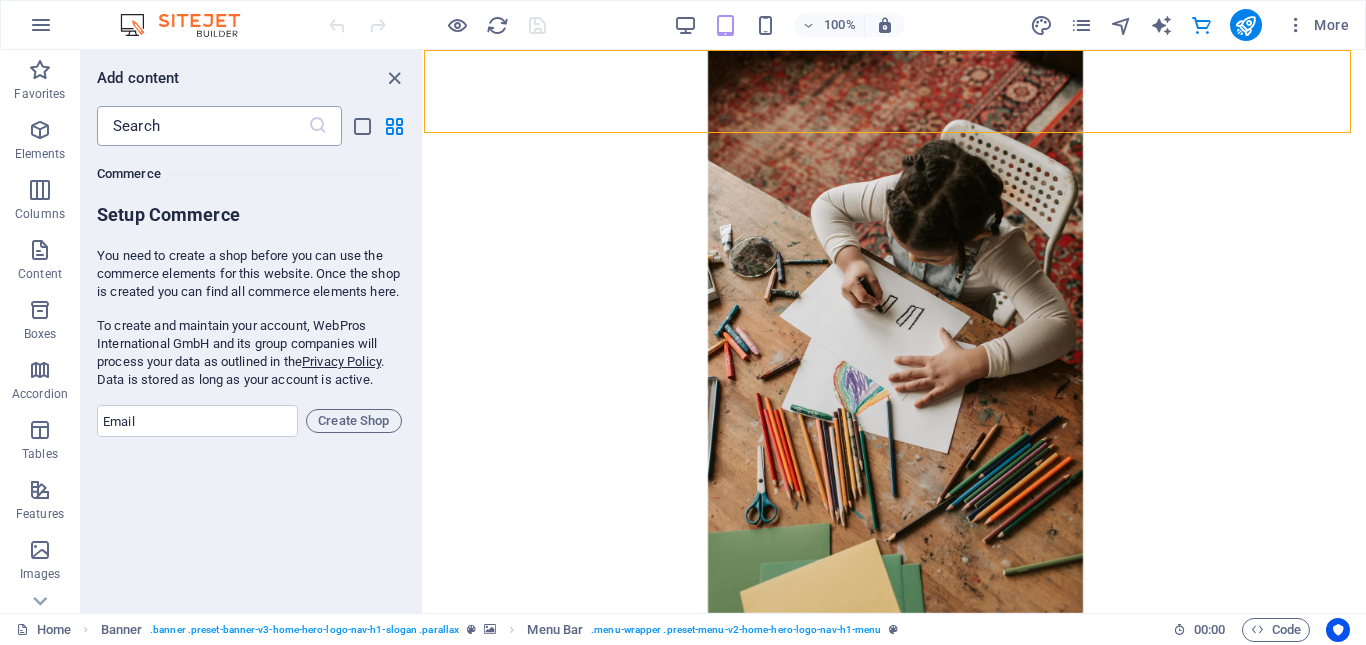 click at bounding box center (202, 126) 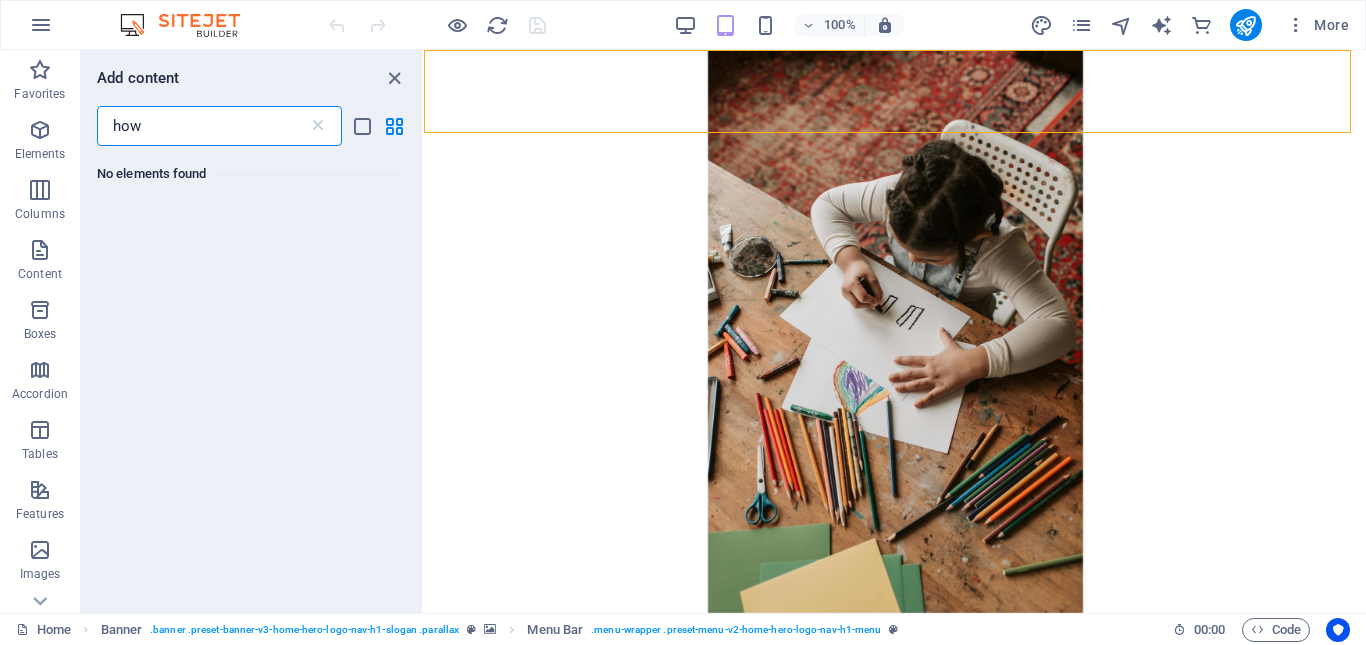 scroll, scrollTop: 0, scrollLeft: 0, axis: both 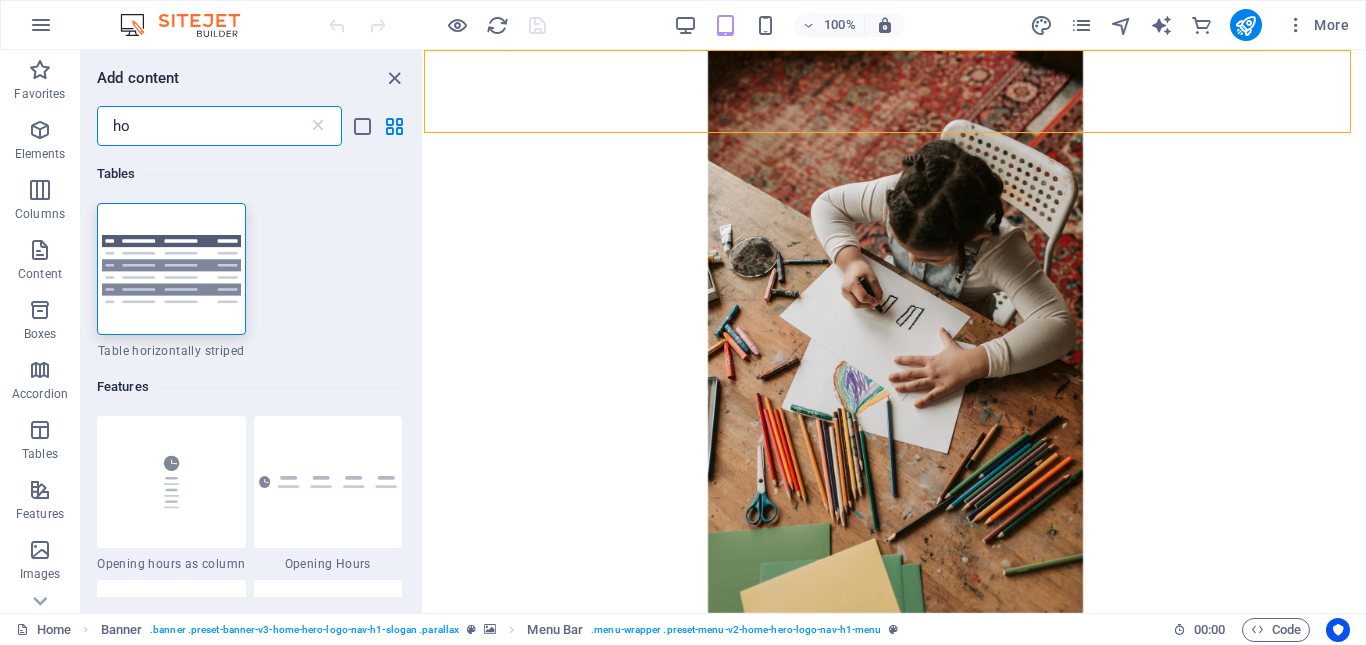 type on "h" 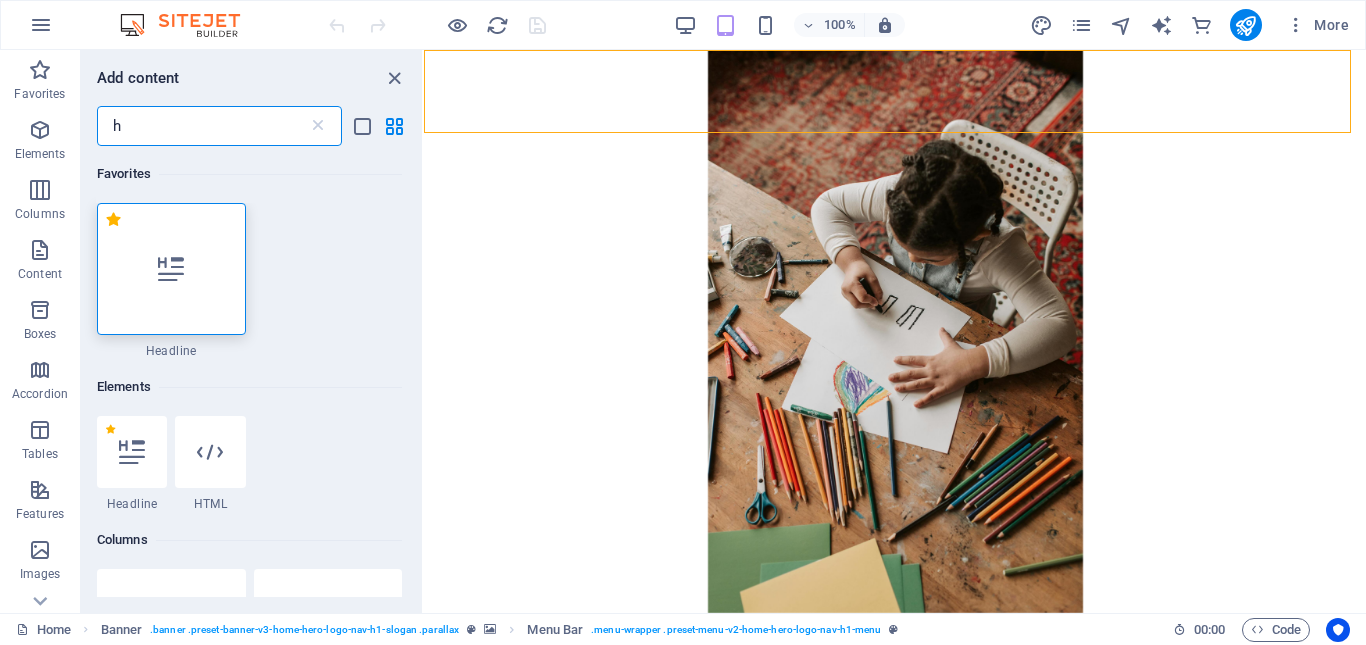 type 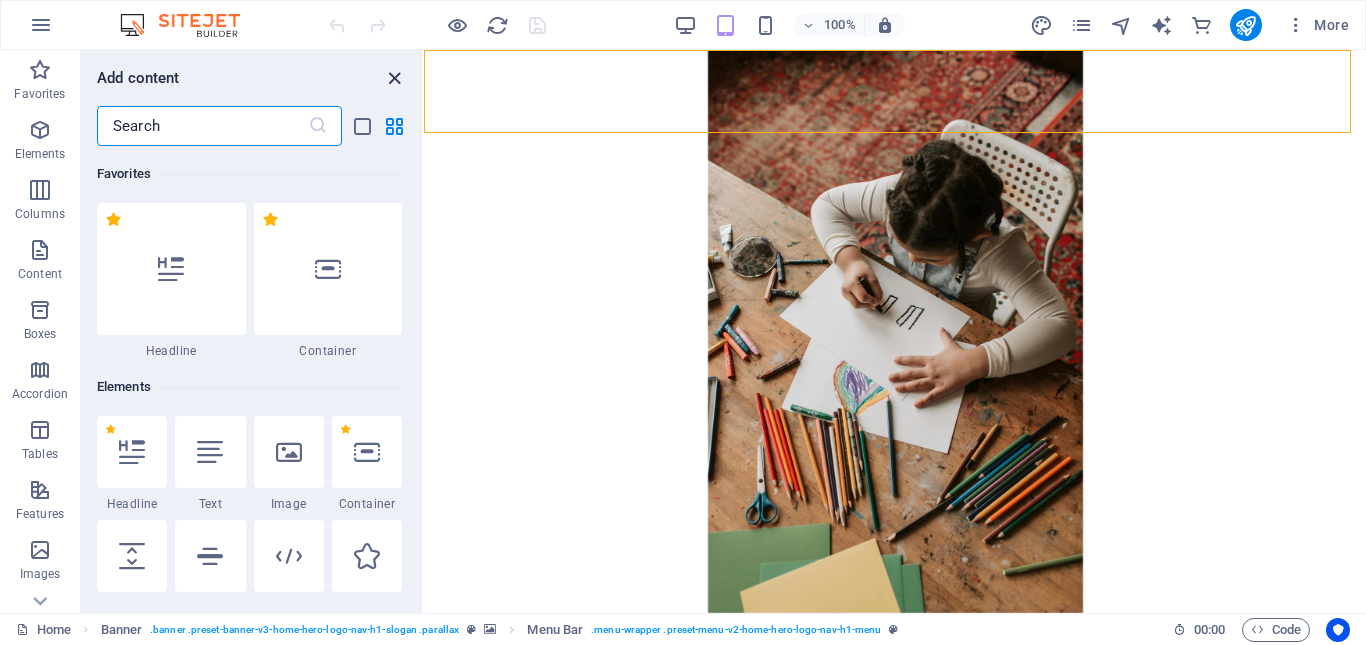 click at bounding box center (394, 78) 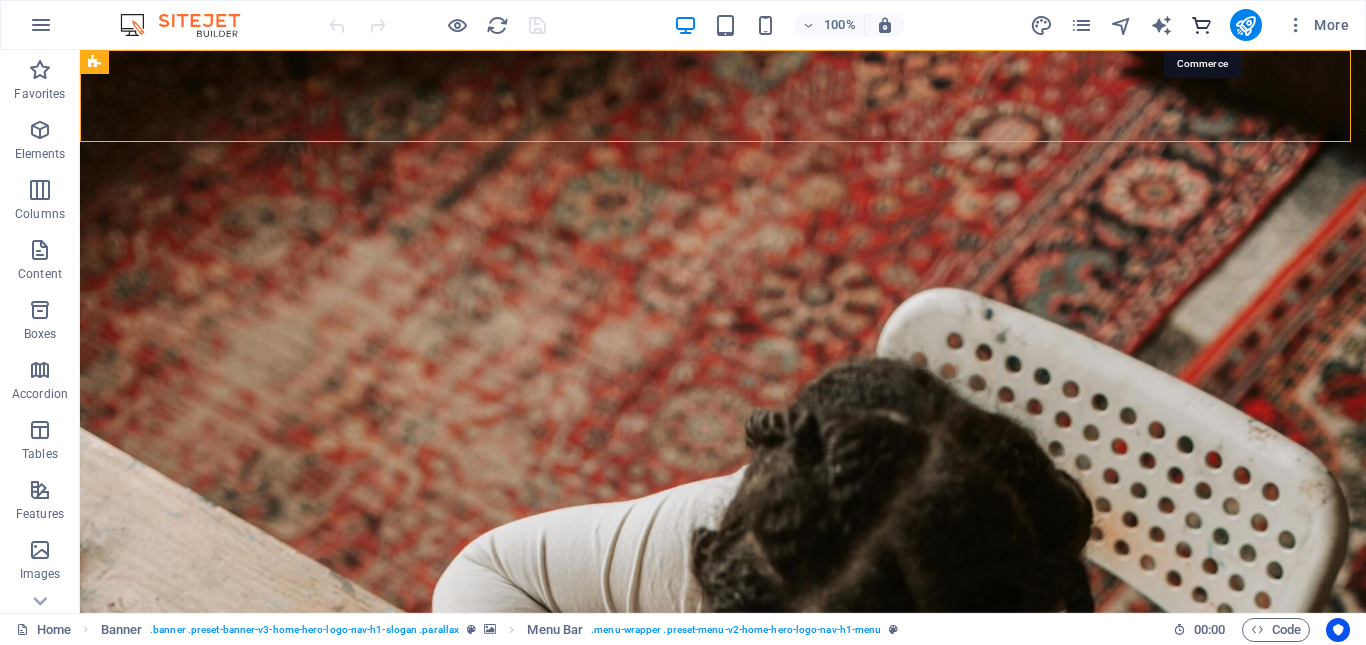 click at bounding box center (1201, 25) 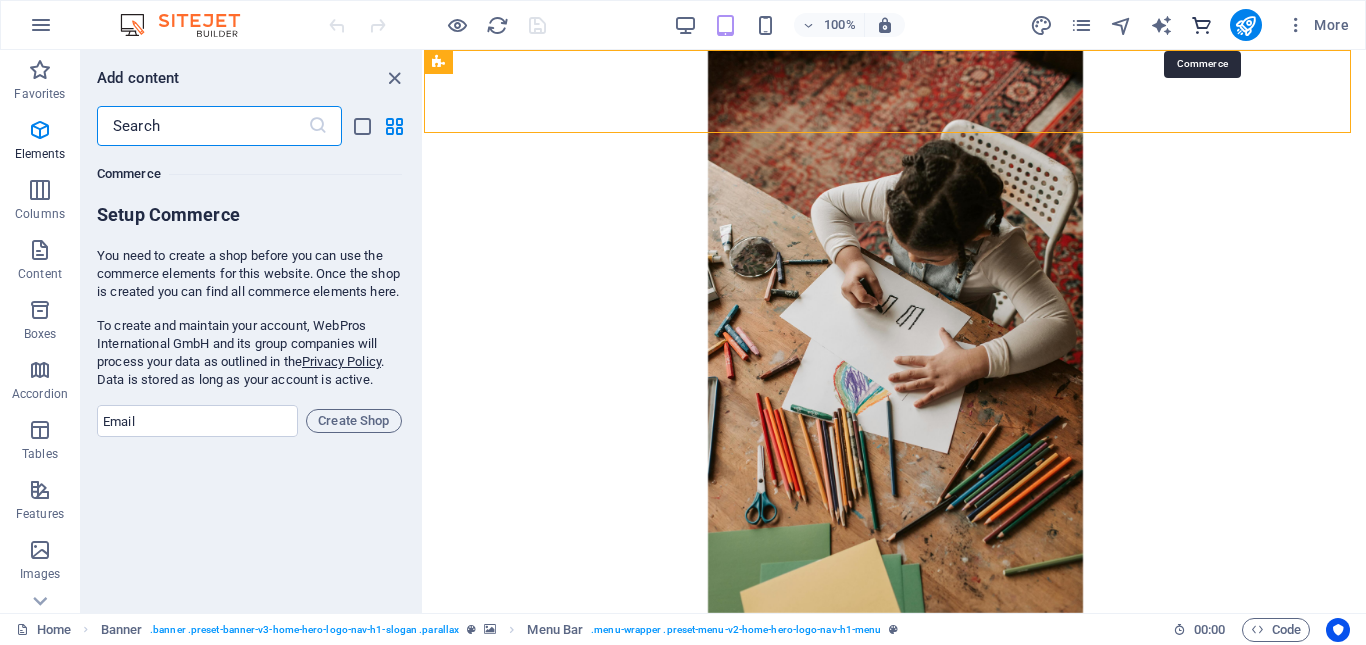 scroll, scrollTop: 19271, scrollLeft: 0, axis: vertical 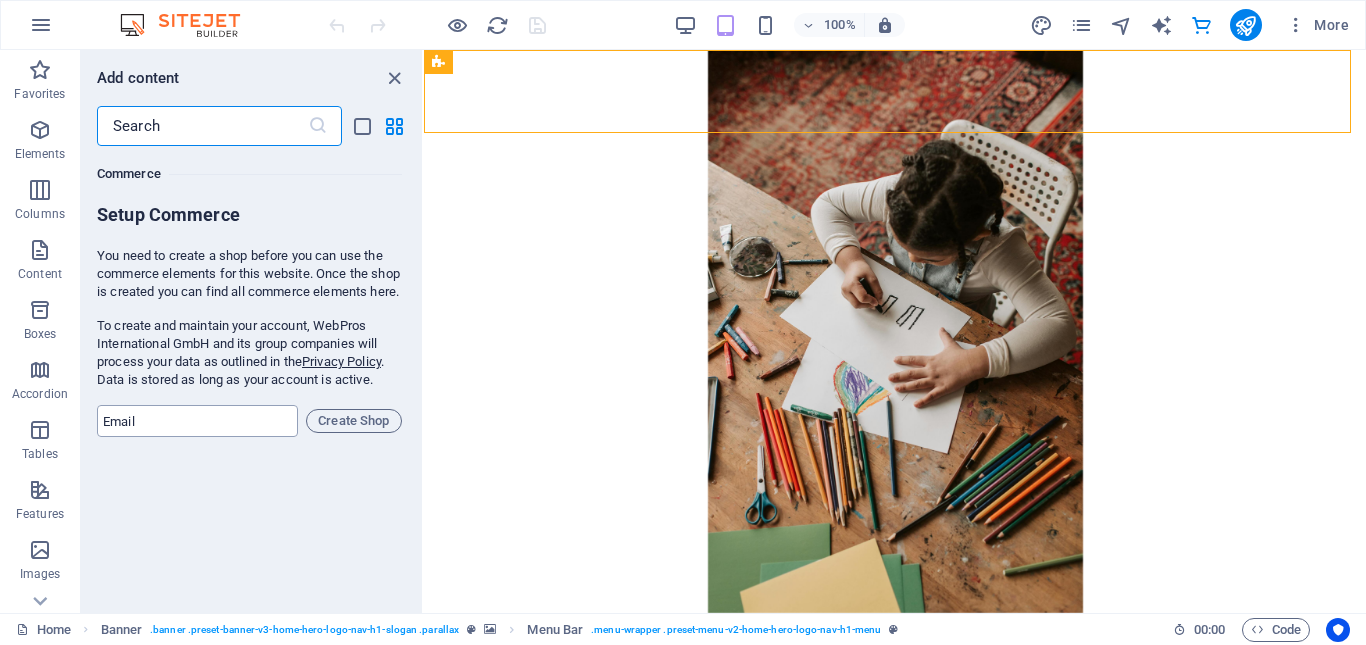 click at bounding box center [197, 421] 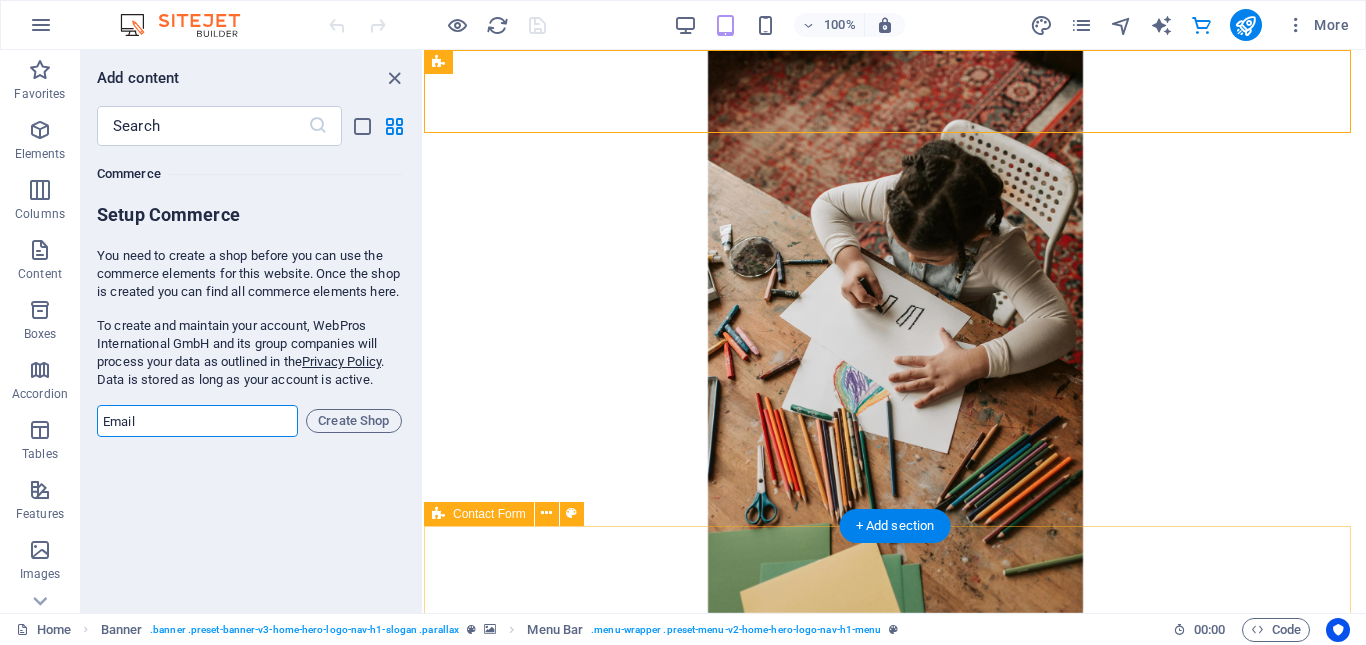 click on "[FIRST] [LAST]   {{ 'content.forms.privacy'|trans }} Unreadable? Load new Submit" at bounding box center (895, 1393) 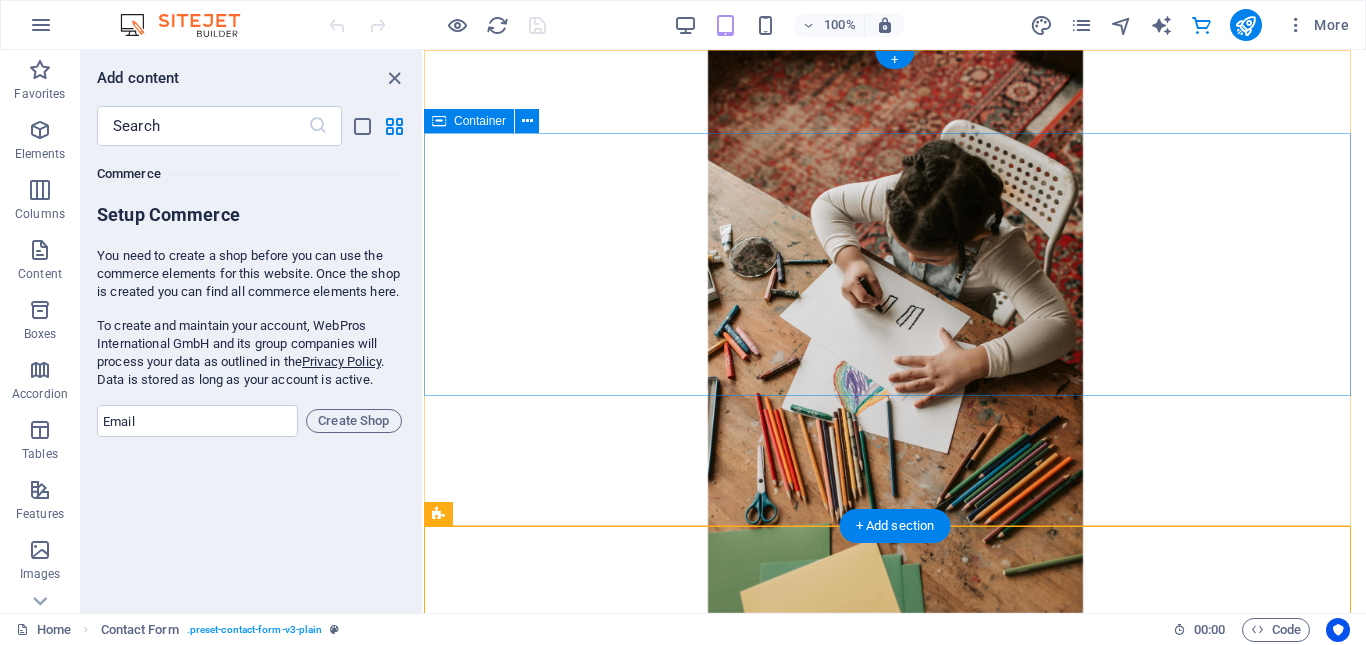 click on "Welcome to Bright Link Academy Empowering Education With out Limits" at bounding box center [895, 861] 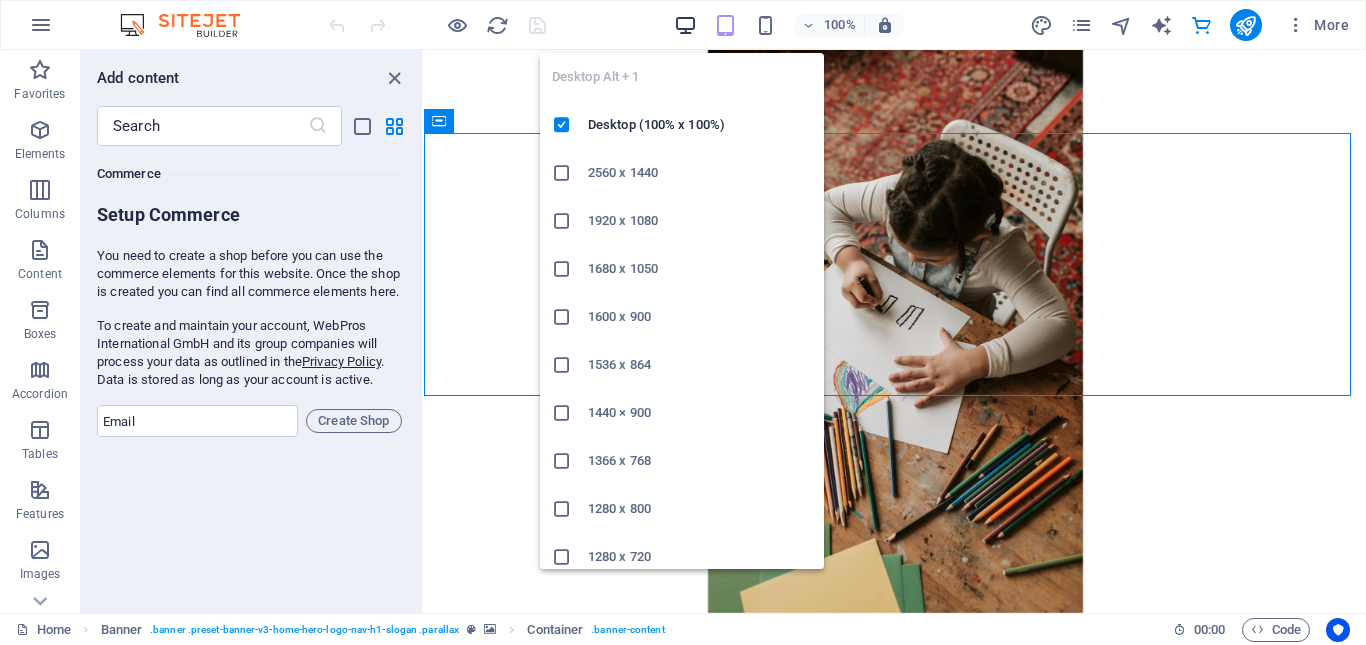 click at bounding box center [685, 25] 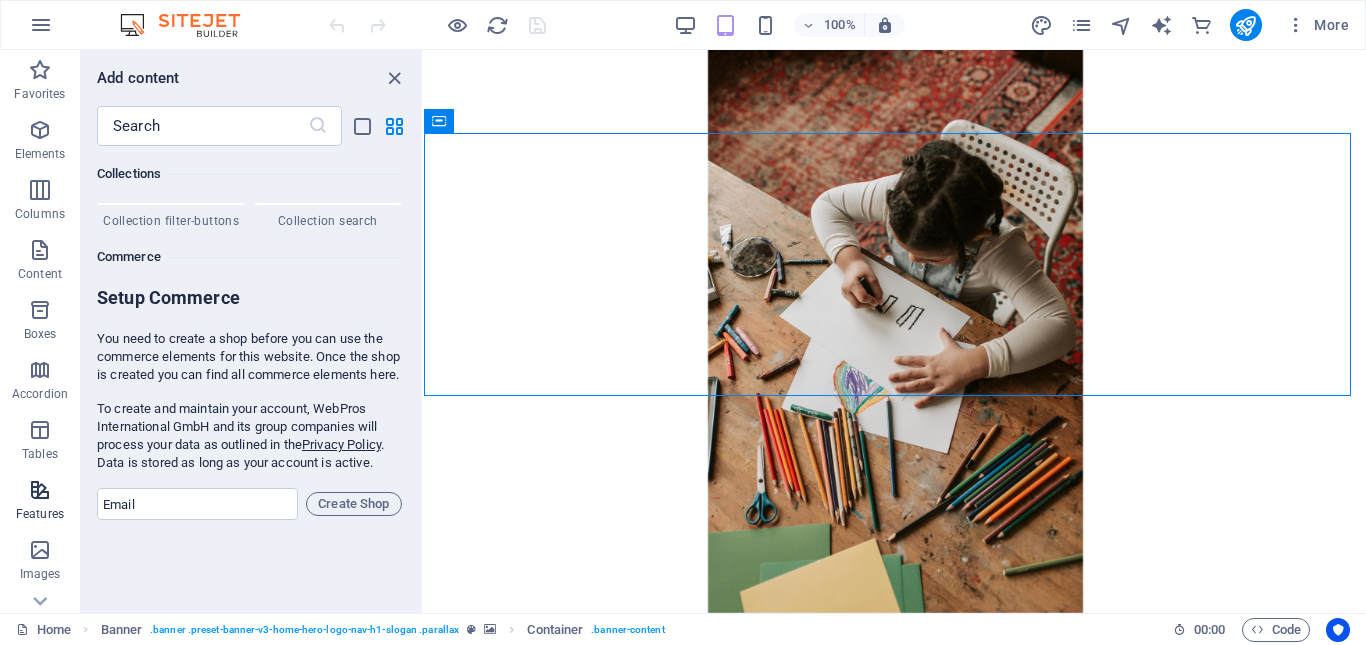 scroll, scrollTop: 19171, scrollLeft: 0, axis: vertical 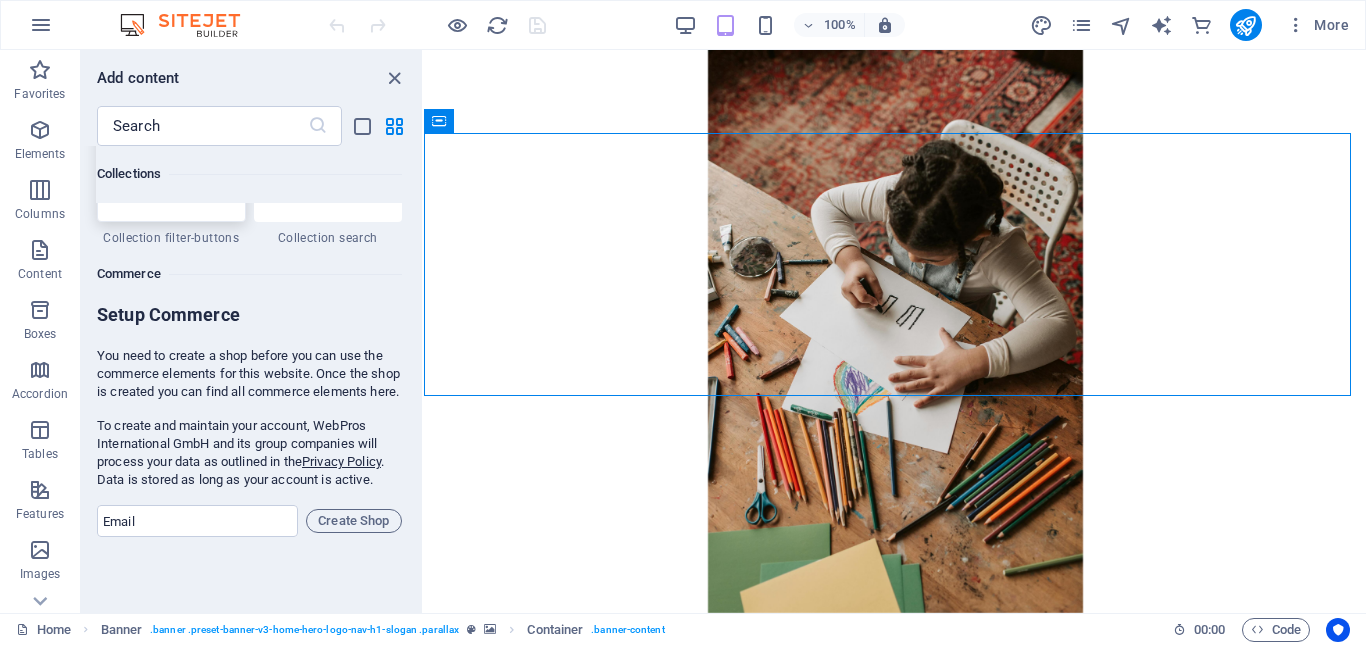 click at bounding box center [171, 156] 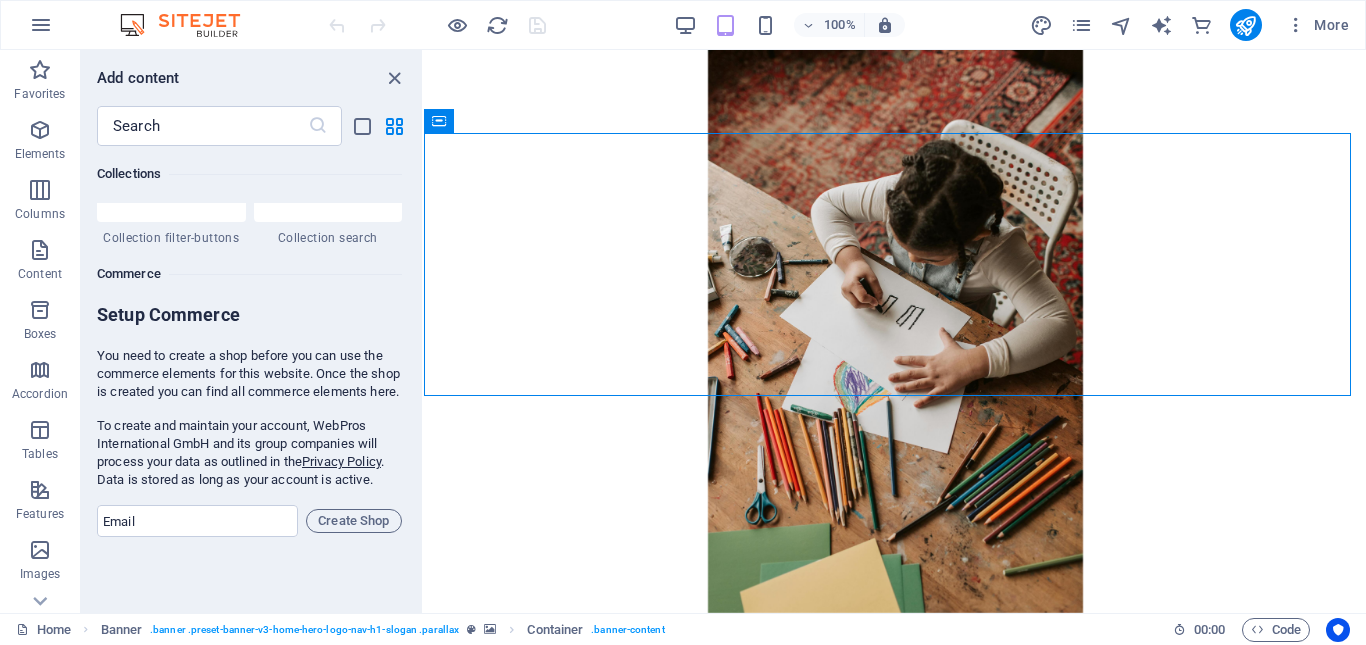 click on "Drag here to replace the existing content. Press “Ctrl” if you want to create a new element.
H2   Banner   Container   Text   Text   Text   Text   Spacer   Spacer   H3   Spacer   Banner   Menu Bar   Contact Form   Input   Form   Banner   Logo   HTML   Container" at bounding box center [895, 331] 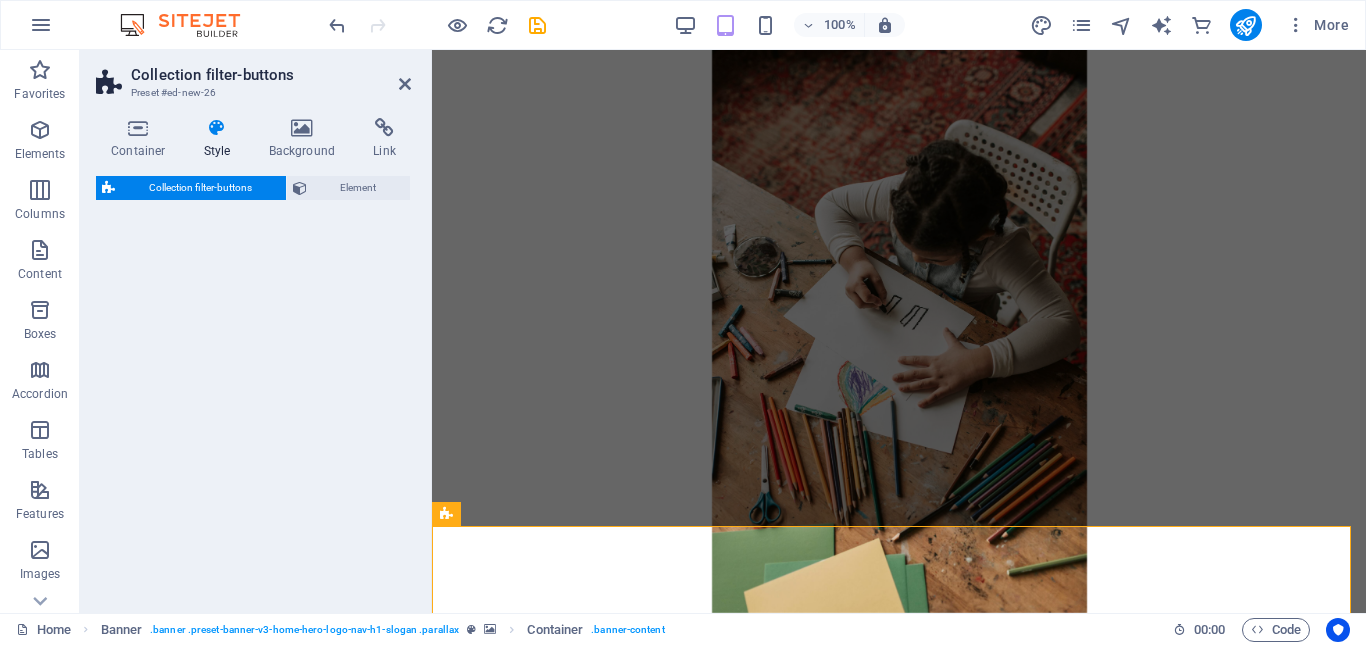 select on "rem" 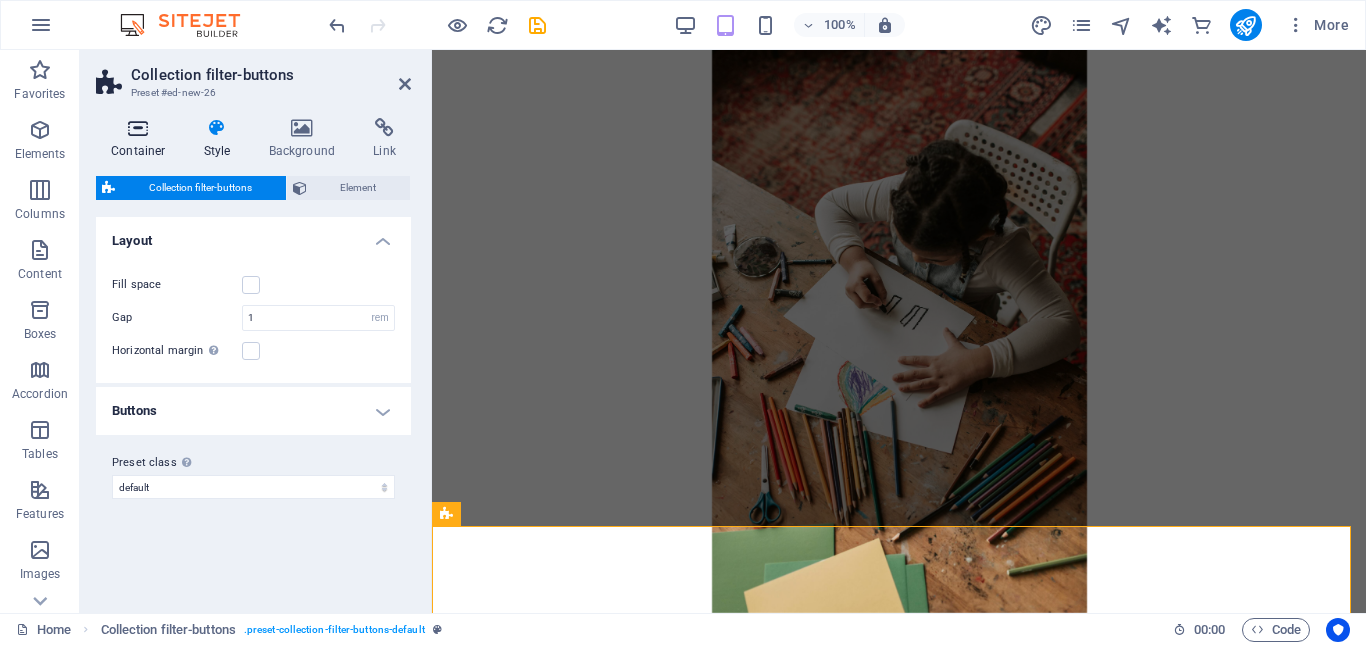 click at bounding box center (138, 128) 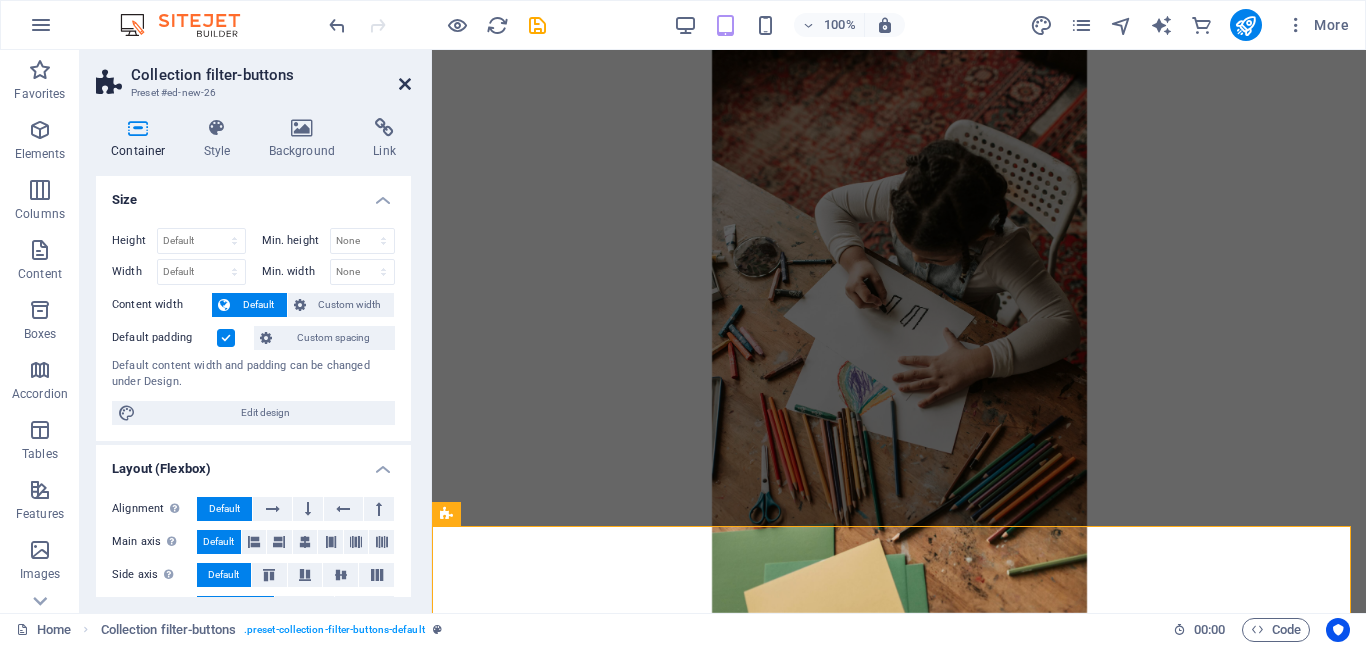 click at bounding box center (405, 84) 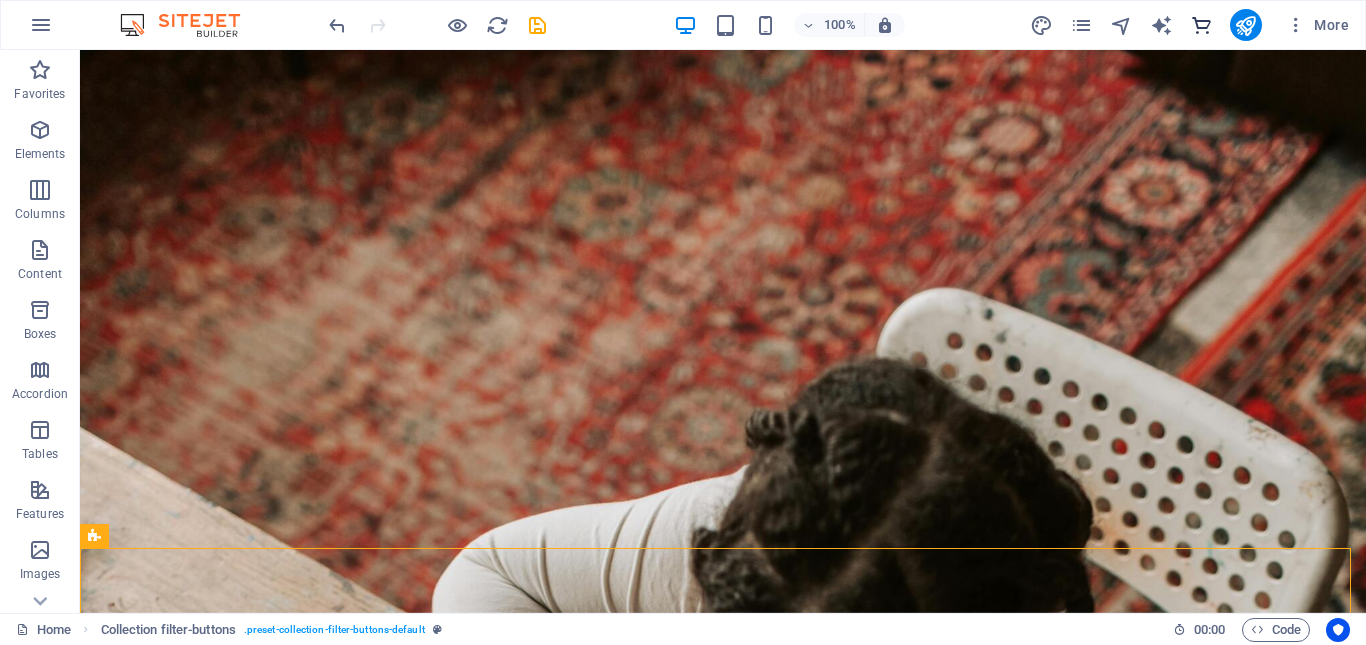 click at bounding box center [1201, 25] 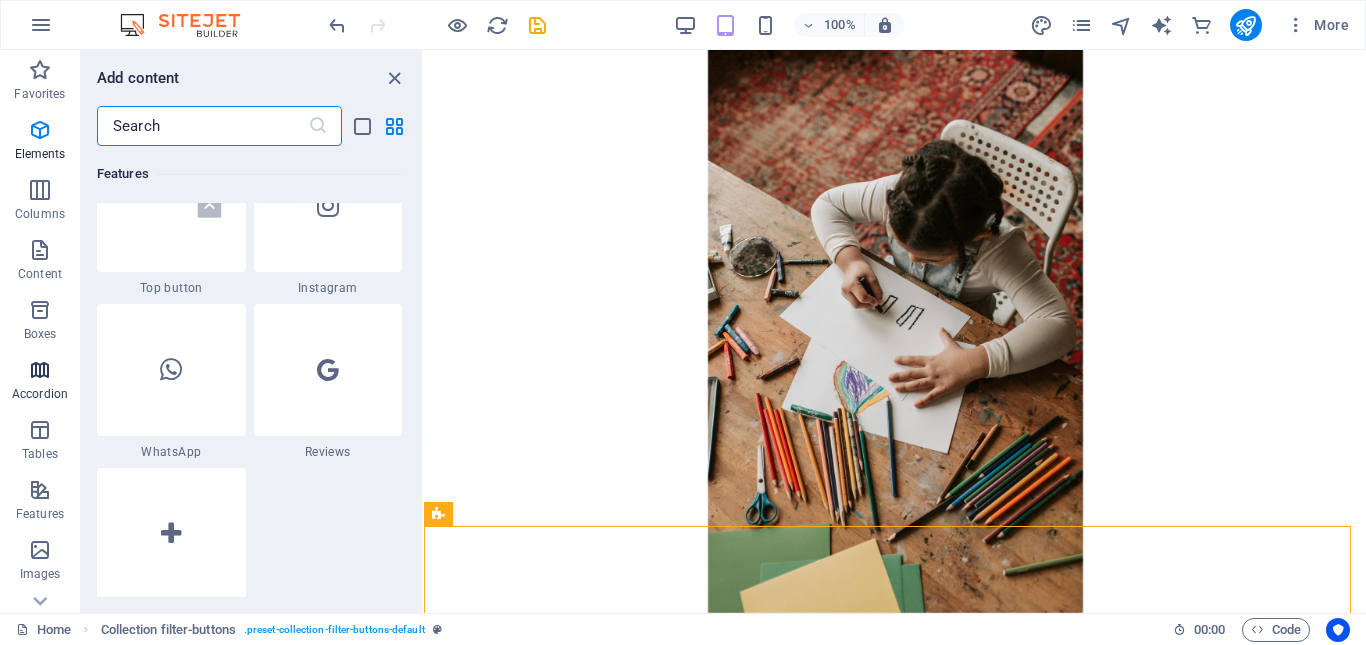 scroll, scrollTop: 19271, scrollLeft: 0, axis: vertical 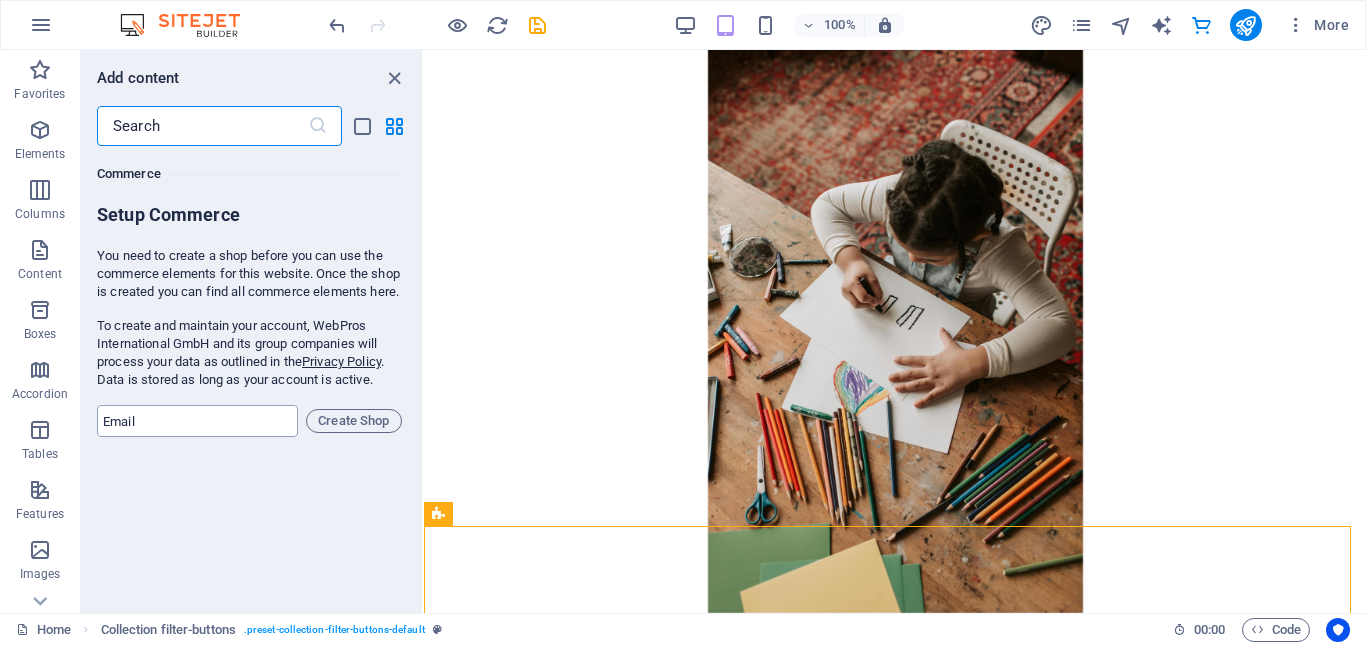 click at bounding box center [197, 421] 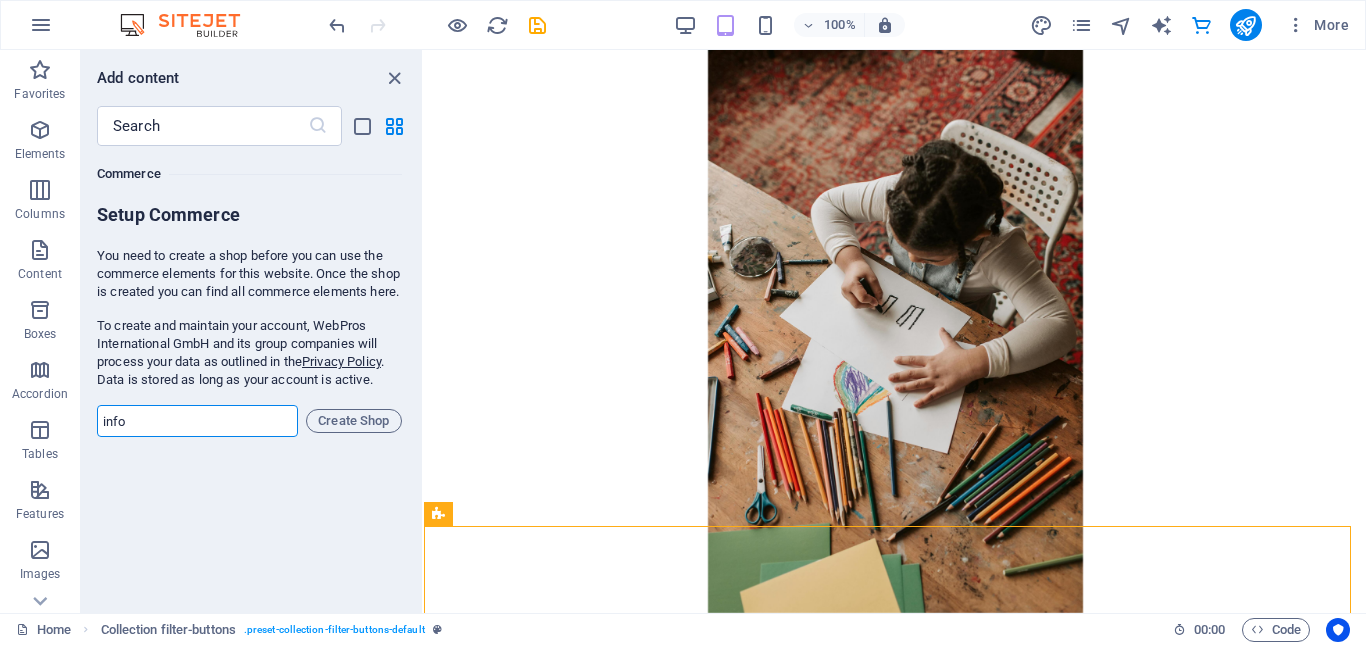 type on "info@[EXAMPLE.COM]" 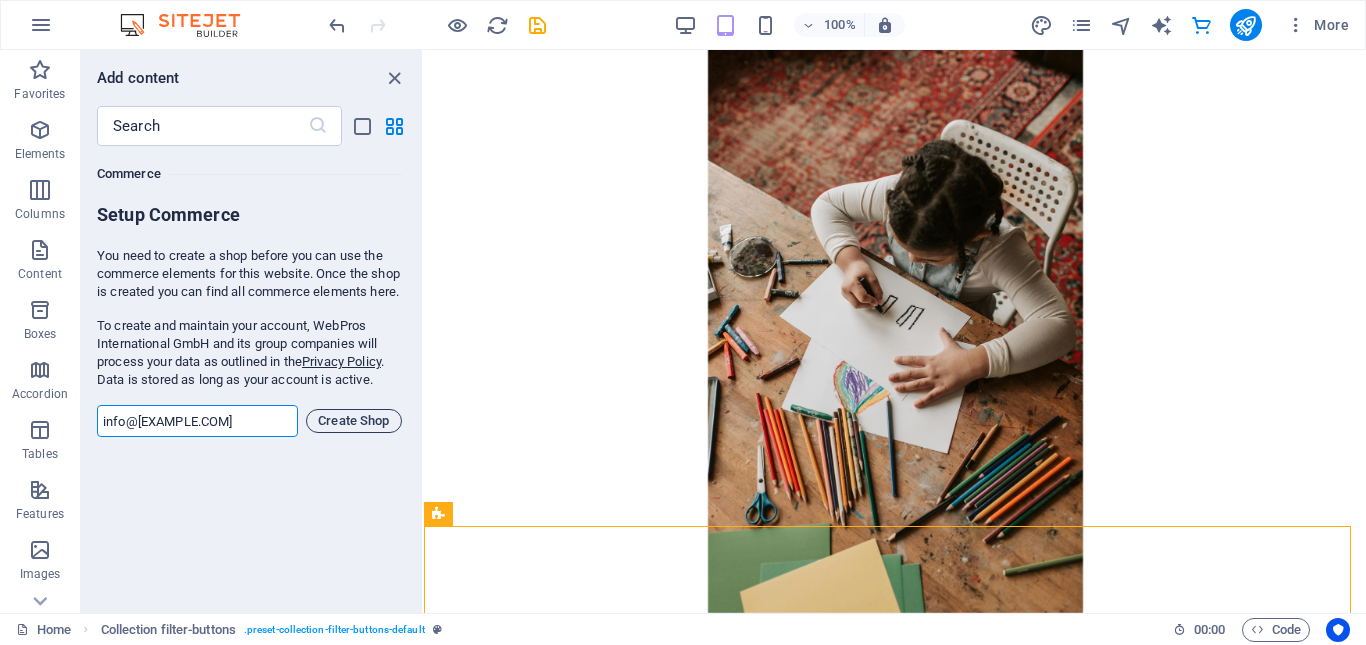 click on "Create Shop" at bounding box center [354, 421] 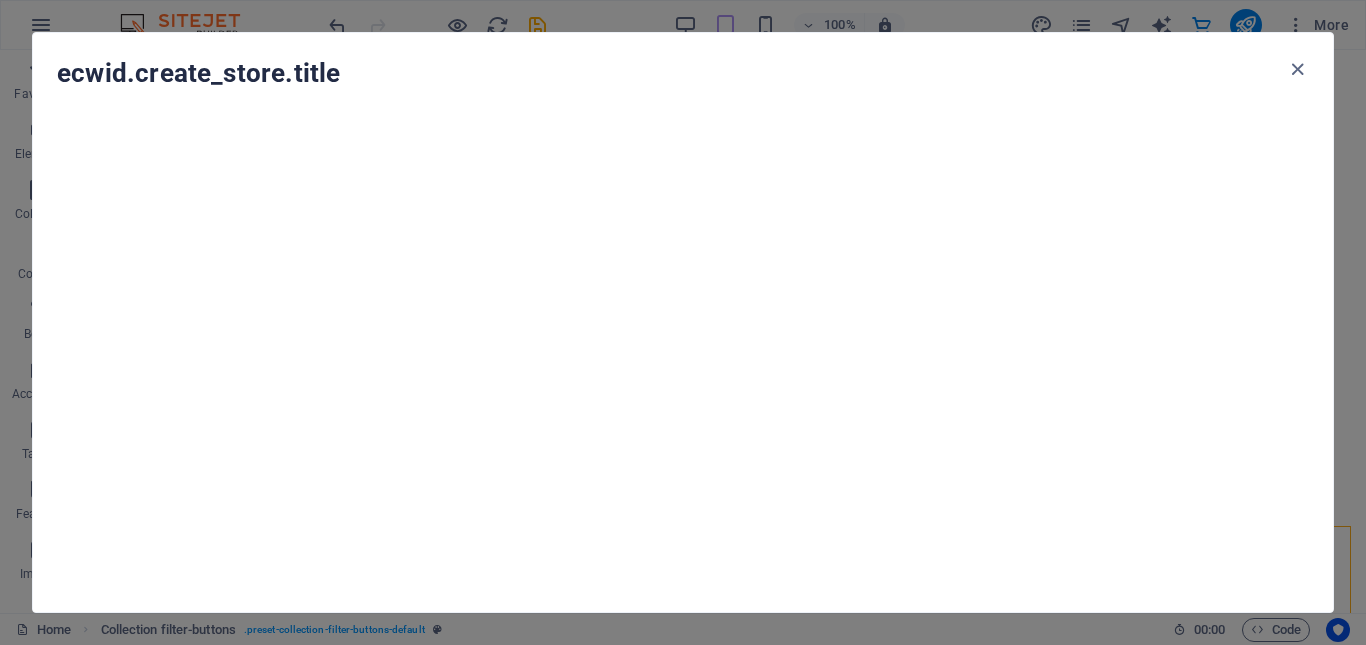 click on "ecwid.create_store.title" at bounding box center [683, 73] 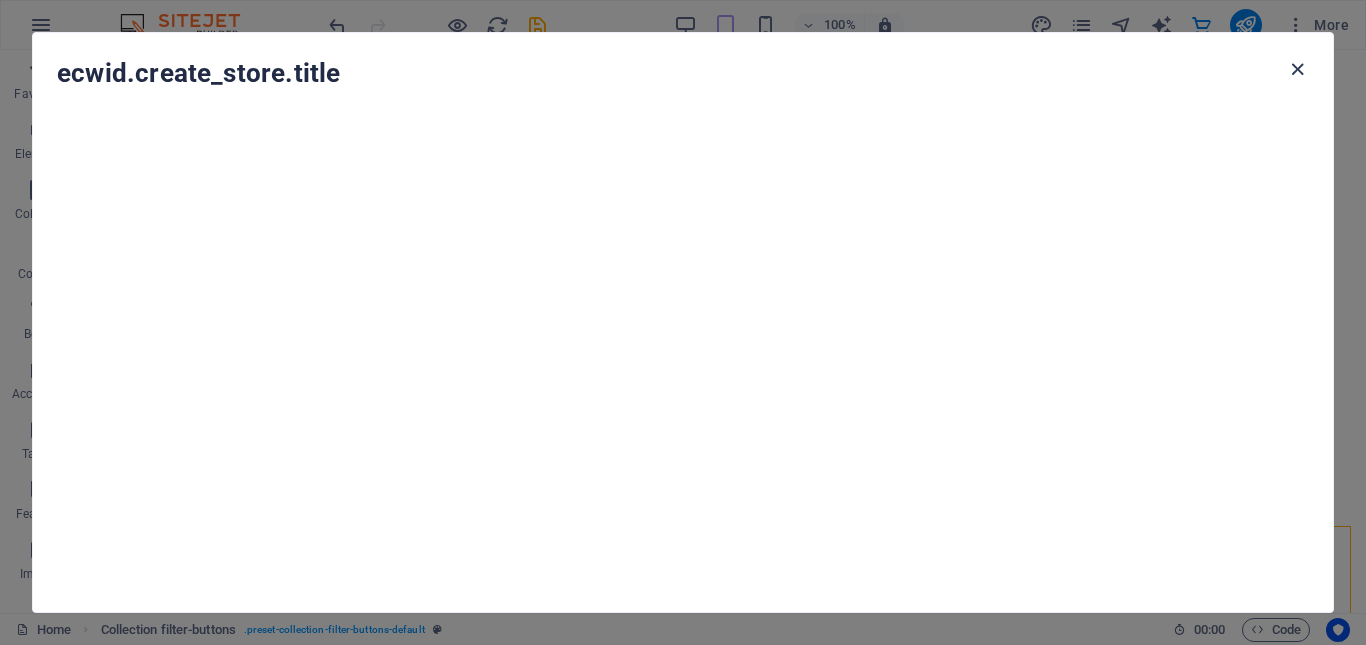 click at bounding box center (1297, 69) 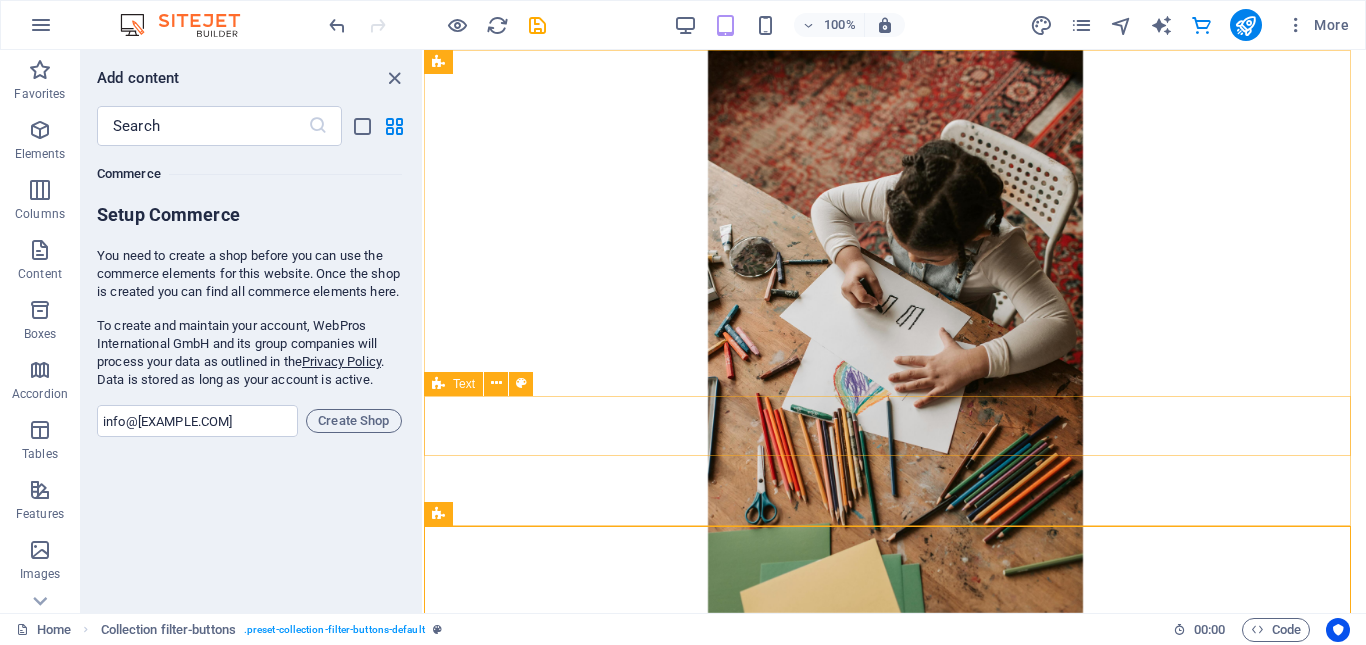 click on "Favorites 1 Star Headline 1 Star Container Elements 1 Star Headline 1 Star Text 1 Star Image 1 Star Container 1 Star Spacer 1 Star Separator 1 Star HTML 1 Star Icon 1 Star Button 1 Star Logo 1 Star SVG 1 Star Image slider 1 Star Slider 1 Star Gallery 1 Star Menu 1 Star Map 1 Star Facebook 1 Star Video 1 Star YouTube 1 Star Vimeo 1 Star Document 1 Star Audio 1 Star Iframe 1 Star Privacy 1 Star Languages Columns 1 Star Container 1 Star 2 columns 1 Star 3 columns 1 Star 4 columns 1 Star 5 columns 1 Star 6 columns 1 Star 40-60 1 Star 20-80 1 Star 80-20 1 Star 30-70 1 Star 70-30 1 Star Unequal Columns 1 Star 25-25-50 1 Star 25-50-25 1 Star 50-25-25 1 Star 20-60-20 1 Star 50-16-16-16 1 Star 16-16-16-50 1 Star Grid 2-1 1 Star Grid 1-2 1 Star Grid 3-1 1 Star Grid 1-3 1 Star Grid 4-1 1 Star Grid 1-4 1 Star Grid 1-2-1 1 Star Grid 1-1-2 1 Star Grid 2h-2v 1 Star Grid 2v-2h 1 Star Grid 2-1-2 1 Star Grid 3-4 Content 1 Star Text in columns 1 Star Text 1 Star Text with separator 1 Star Image with text box 1 Star 1 Star Boxes" at bounding box center [251, 371] 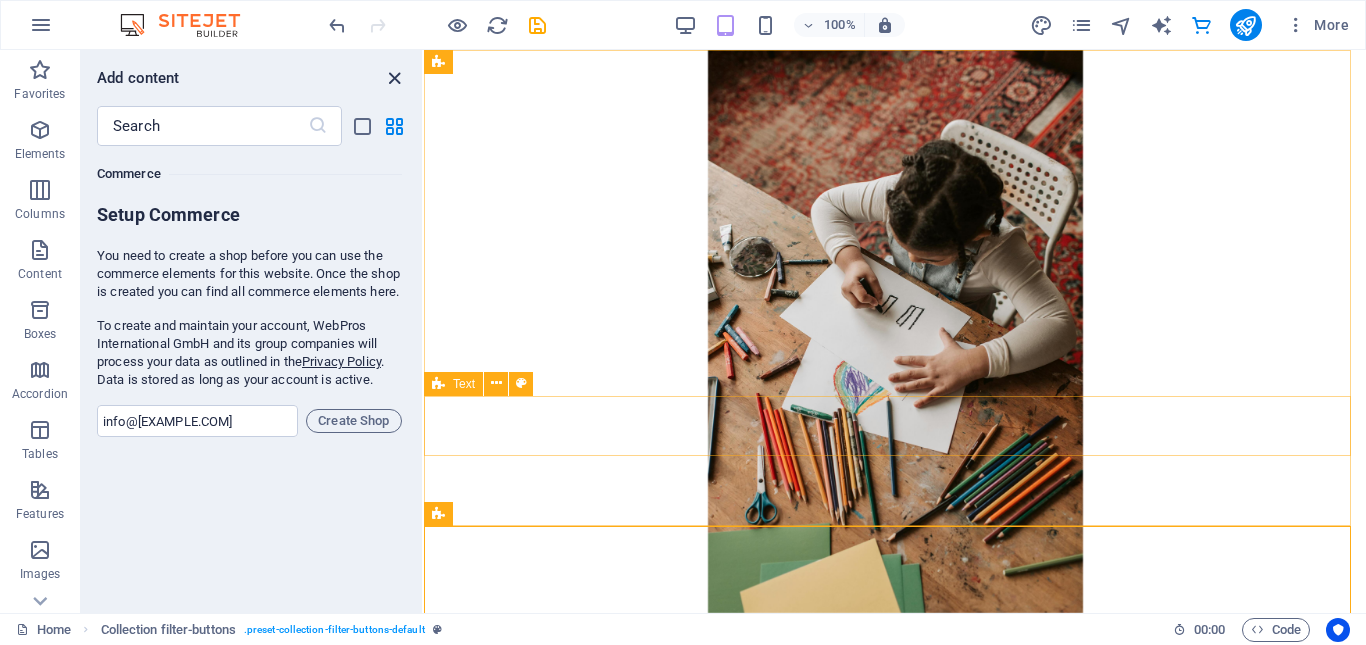 click at bounding box center (394, 78) 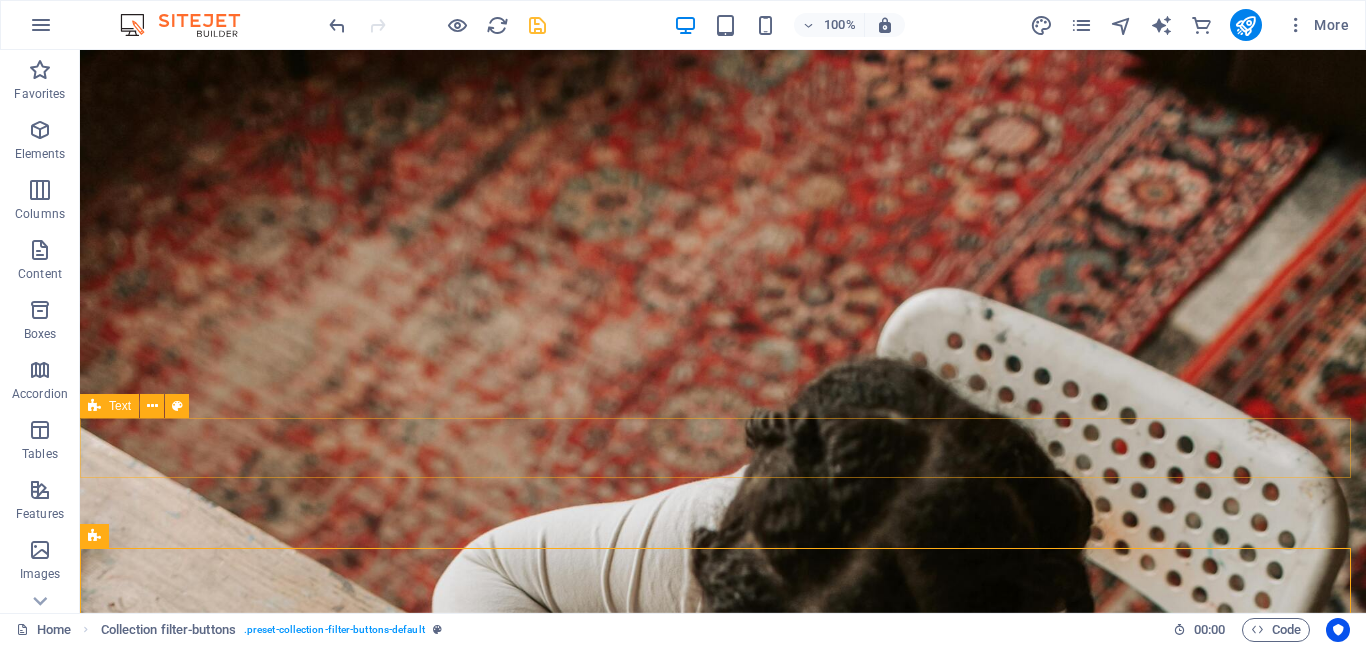 click at bounding box center [537, 25] 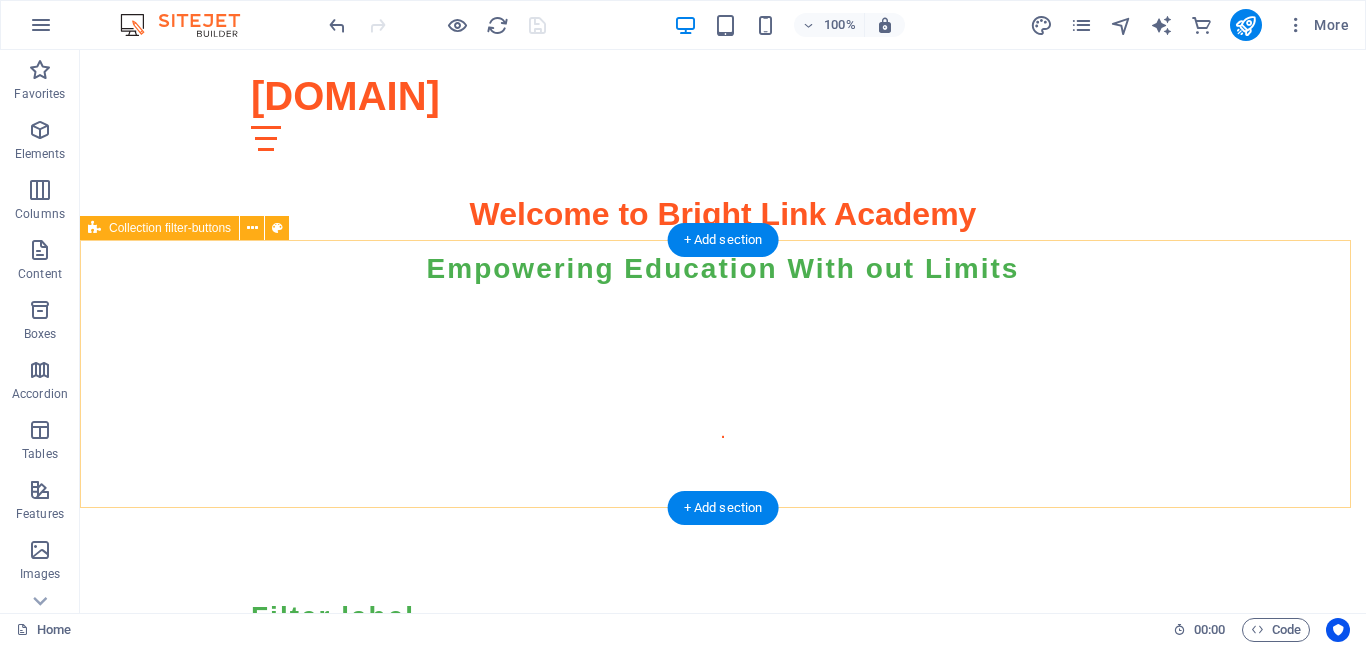 scroll, scrollTop: 300, scrollLeft: 0, axis: vertical 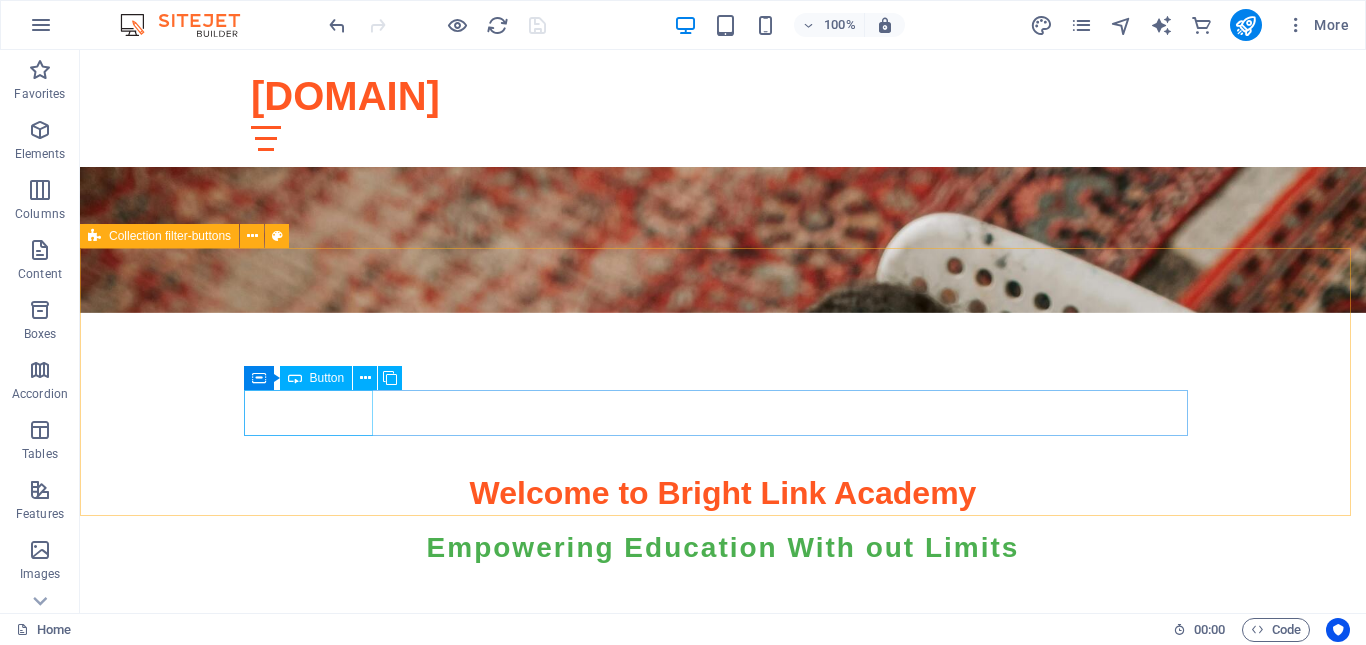 click on "Button" at bounding box center (327, 378) 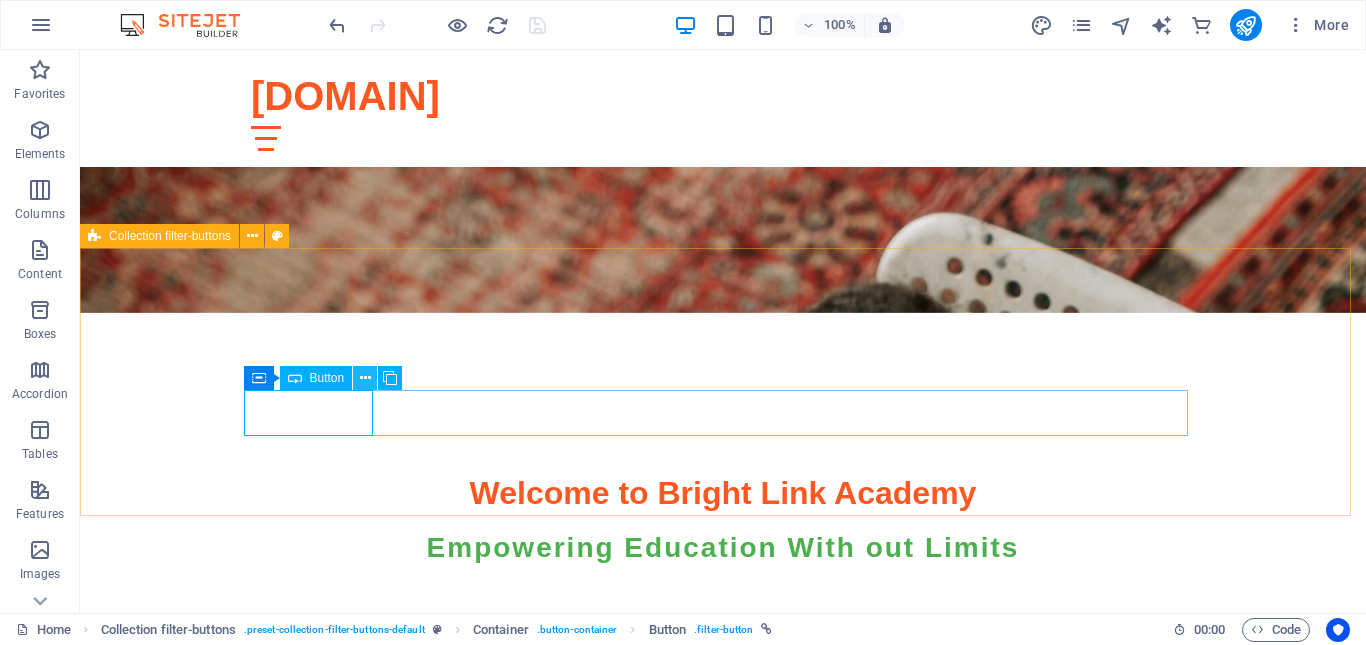 click at bounding box center [365, 378] 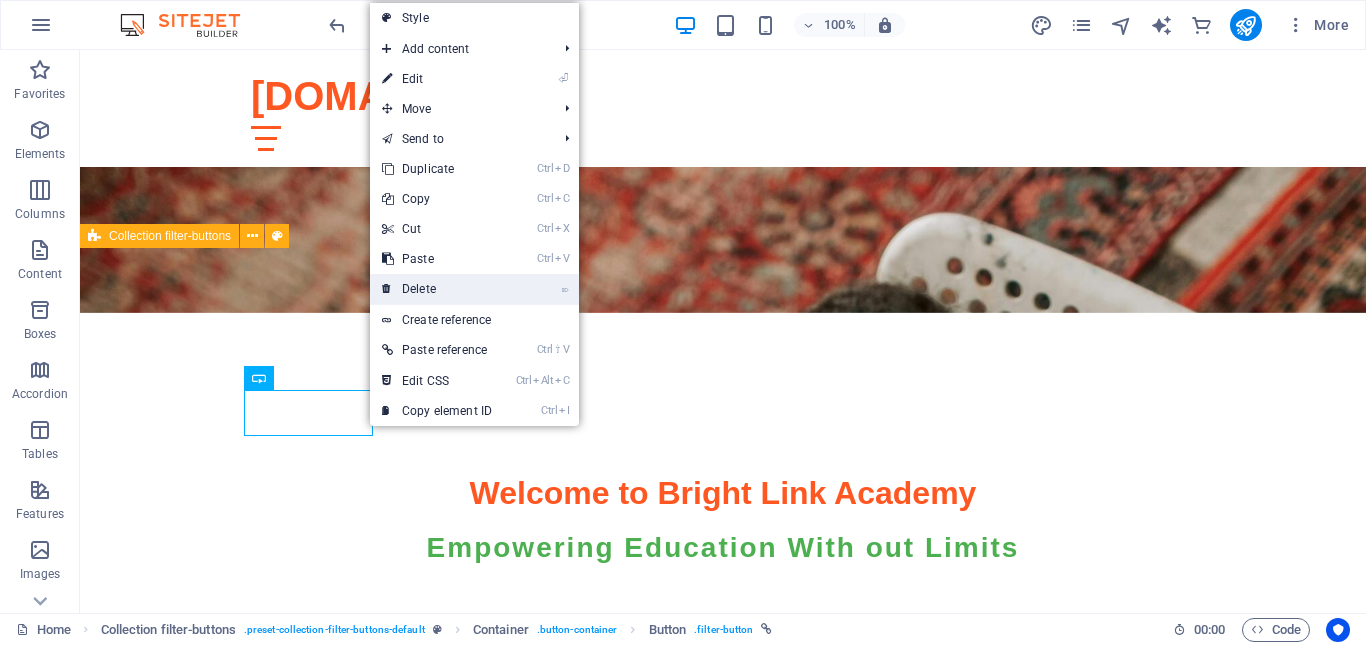 click on "⌦  Delete" at bounding box center [437, 289] 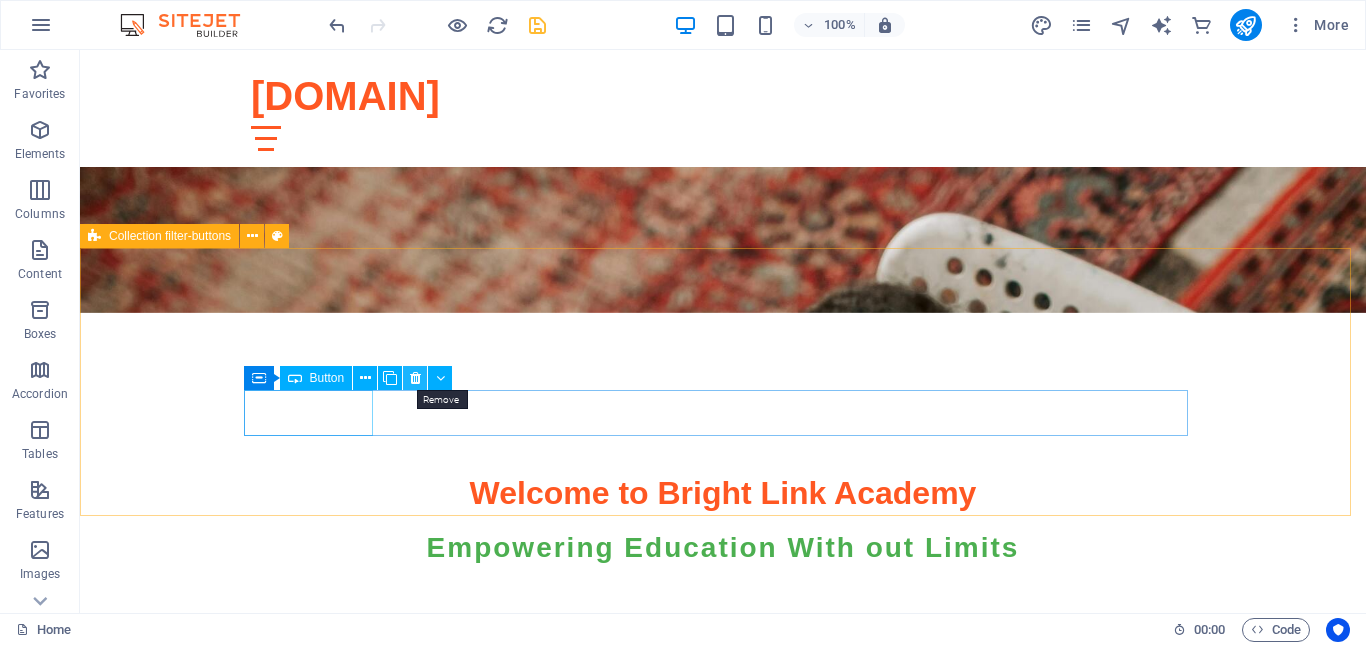 click at bounding box center (415, 378) 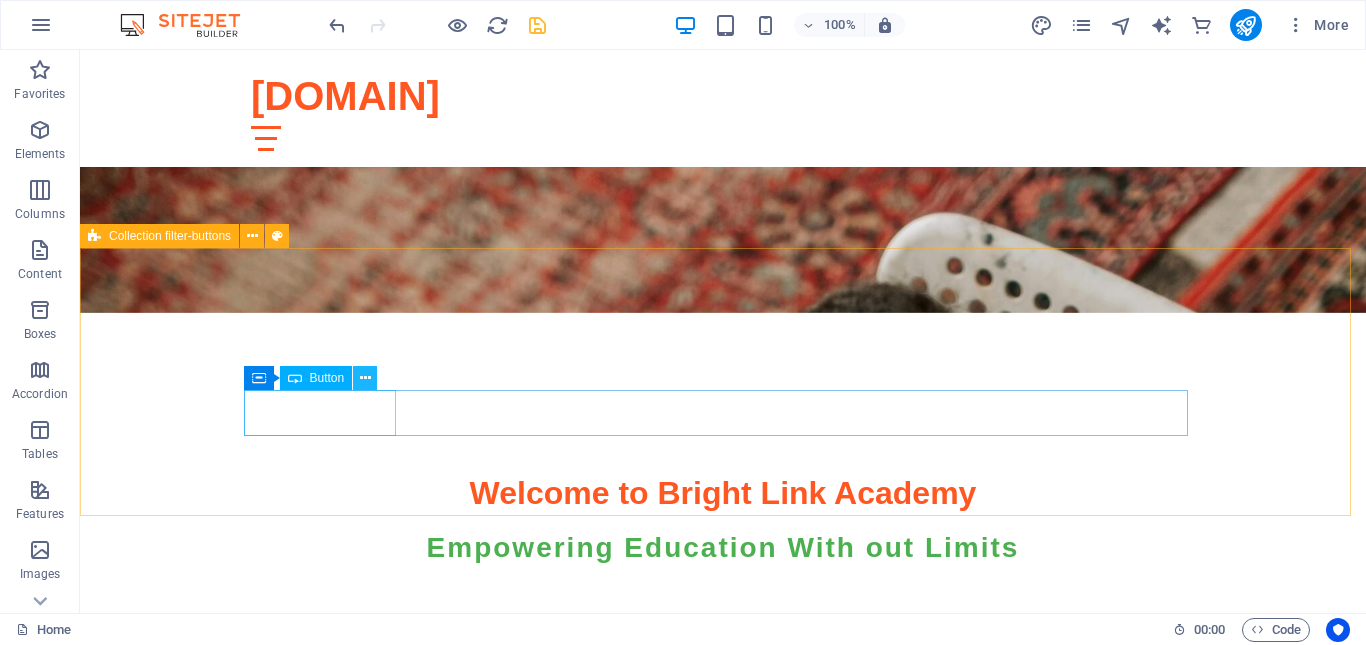 click at bounding box center [365, 378] 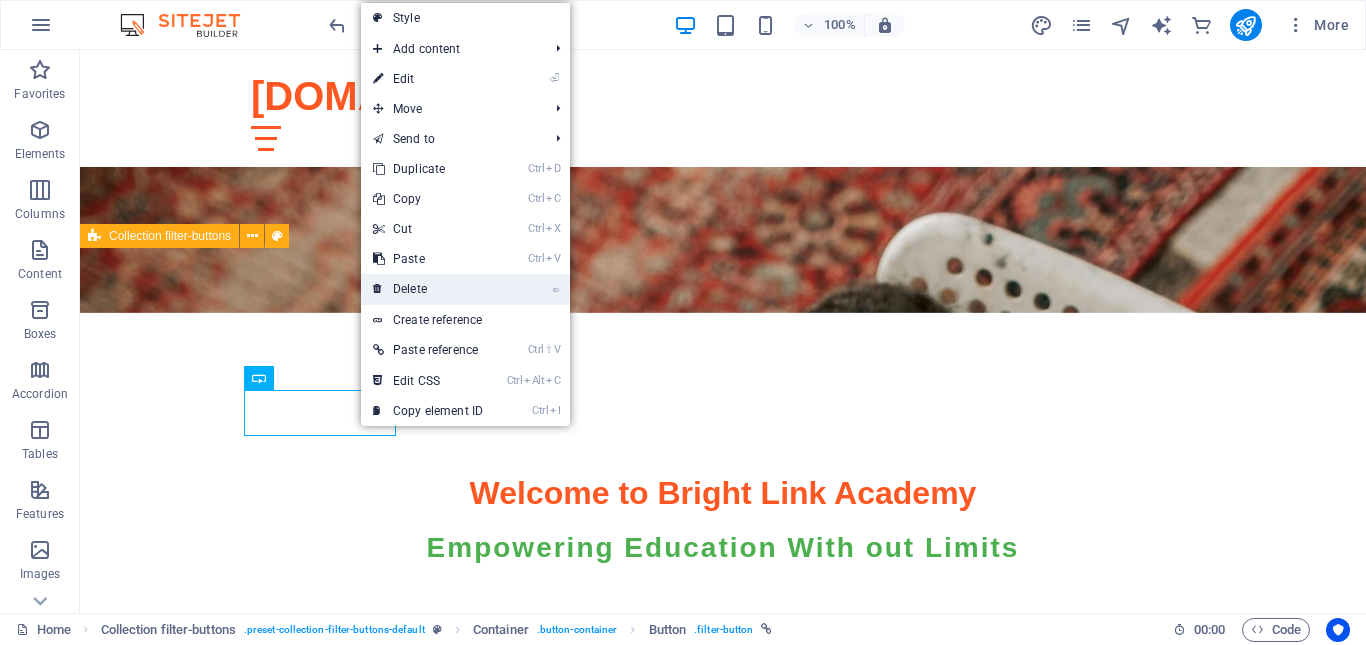 click on "⌦  Delete" at bounding box center (428, 289) 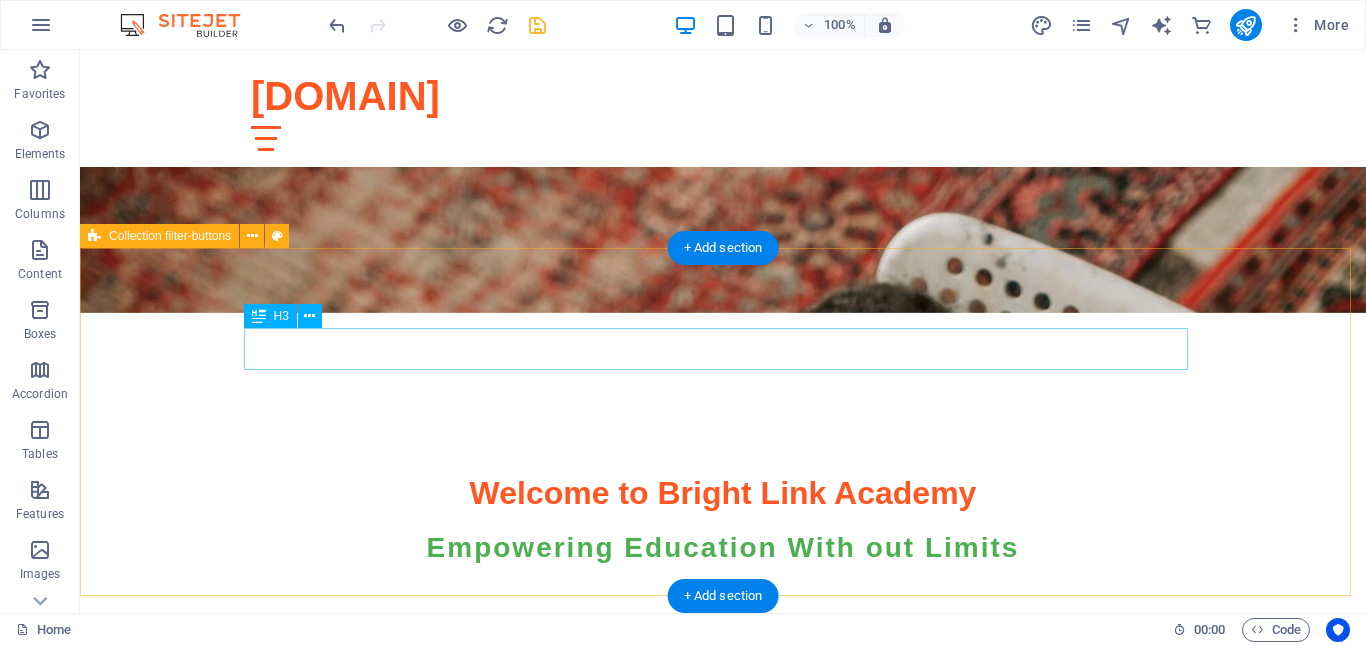 click on "Filter label" at bounding box center [723, 896] 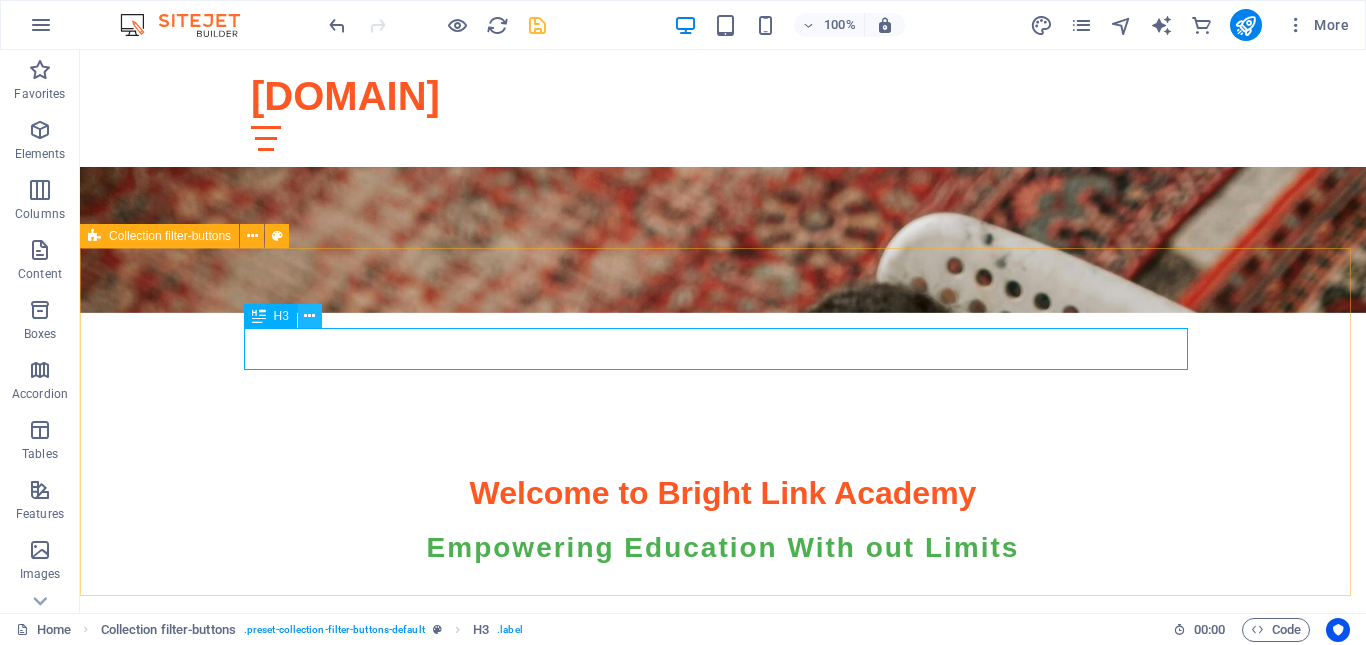click at bounding box center [310, 316] 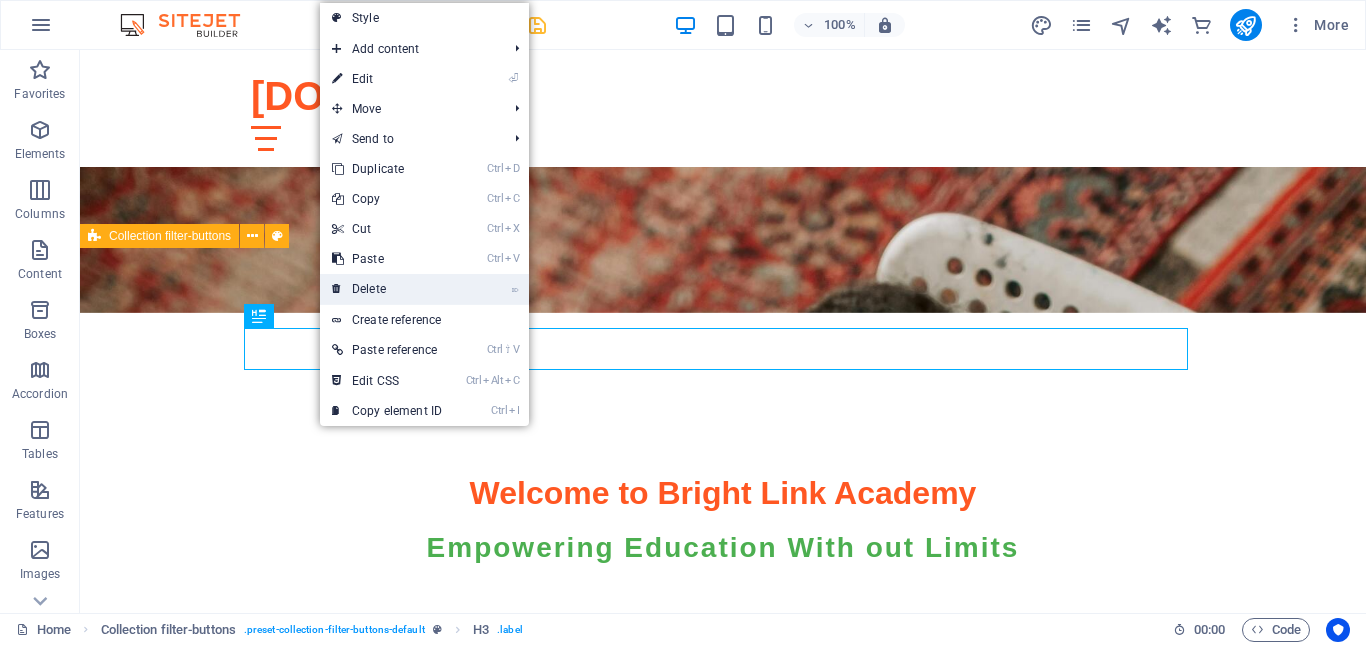 click on "⌦  Delete" at bounding box center [387, 289] 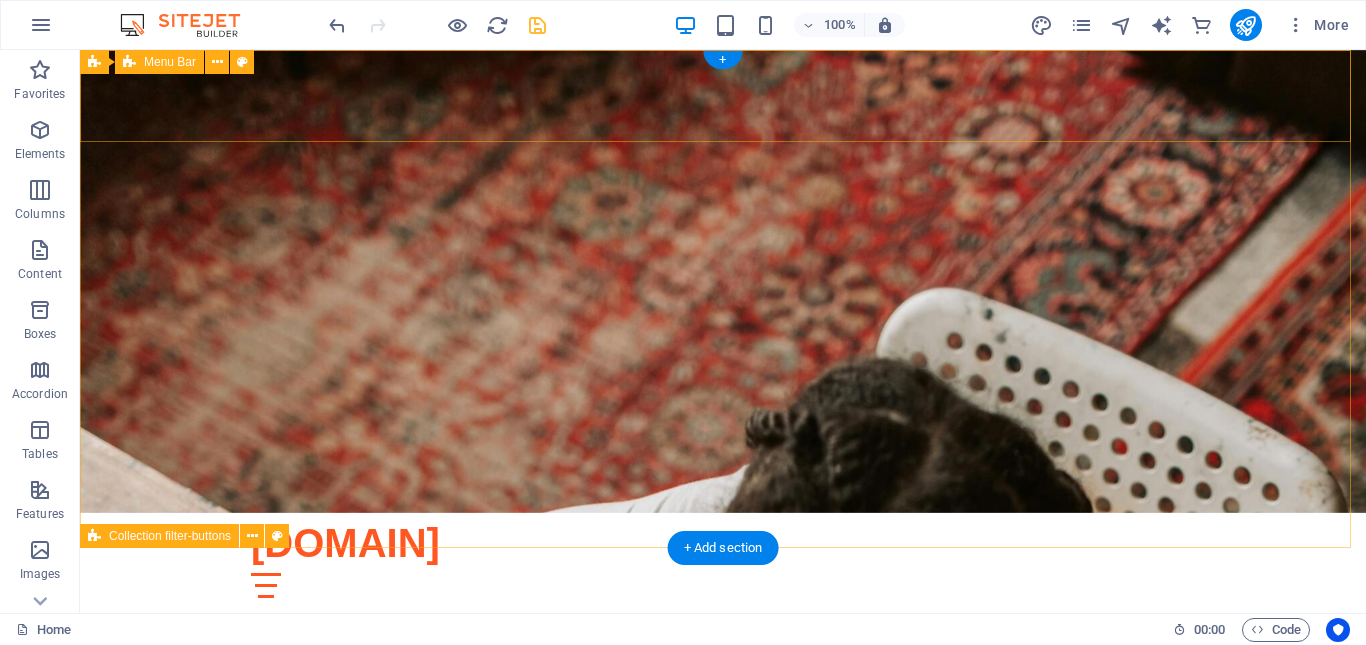 scroll, scrollTop: 0, scrollLeft: 0, axis: both 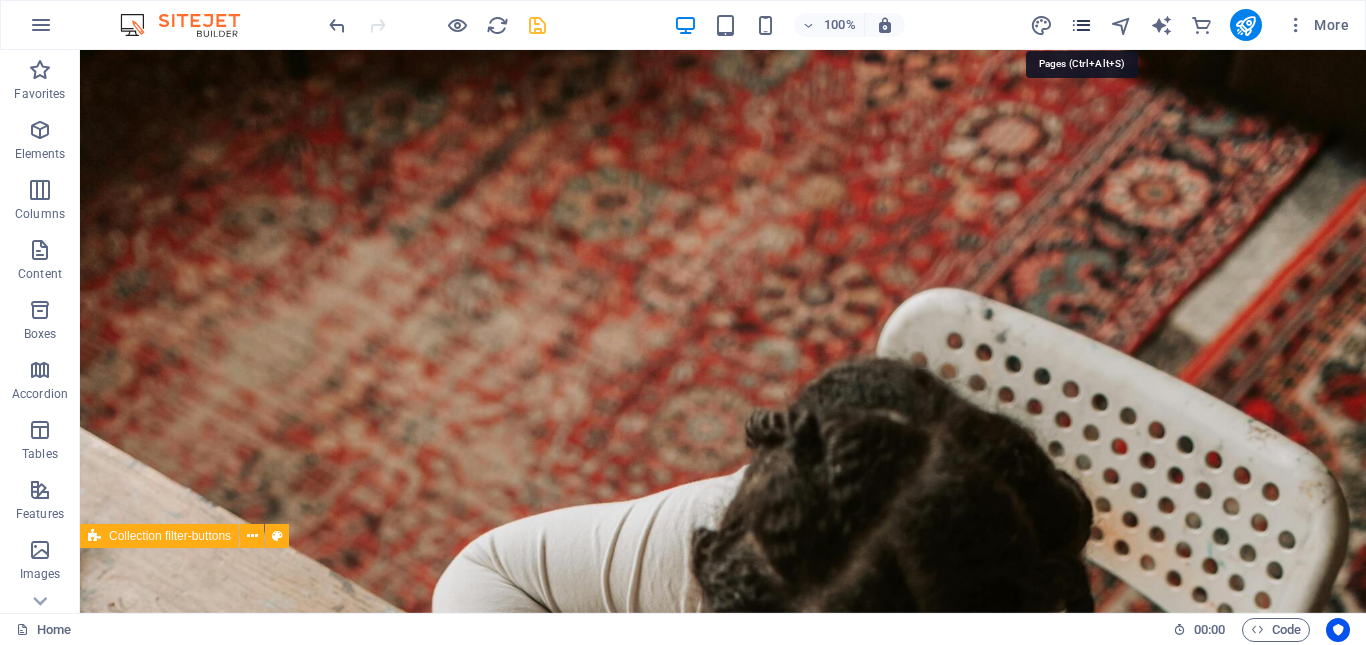 click at bounding box center (1081, 25) 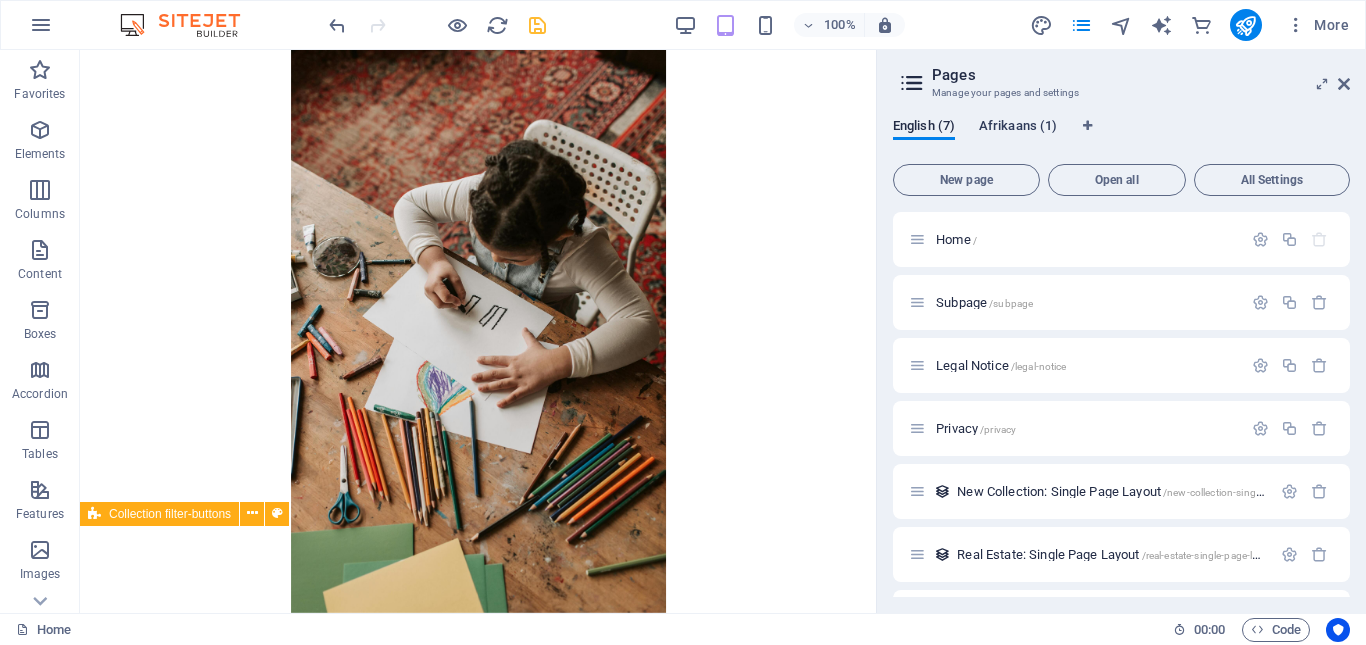 click on "Afrikaans (1)" at bounding box center (1018, 128) 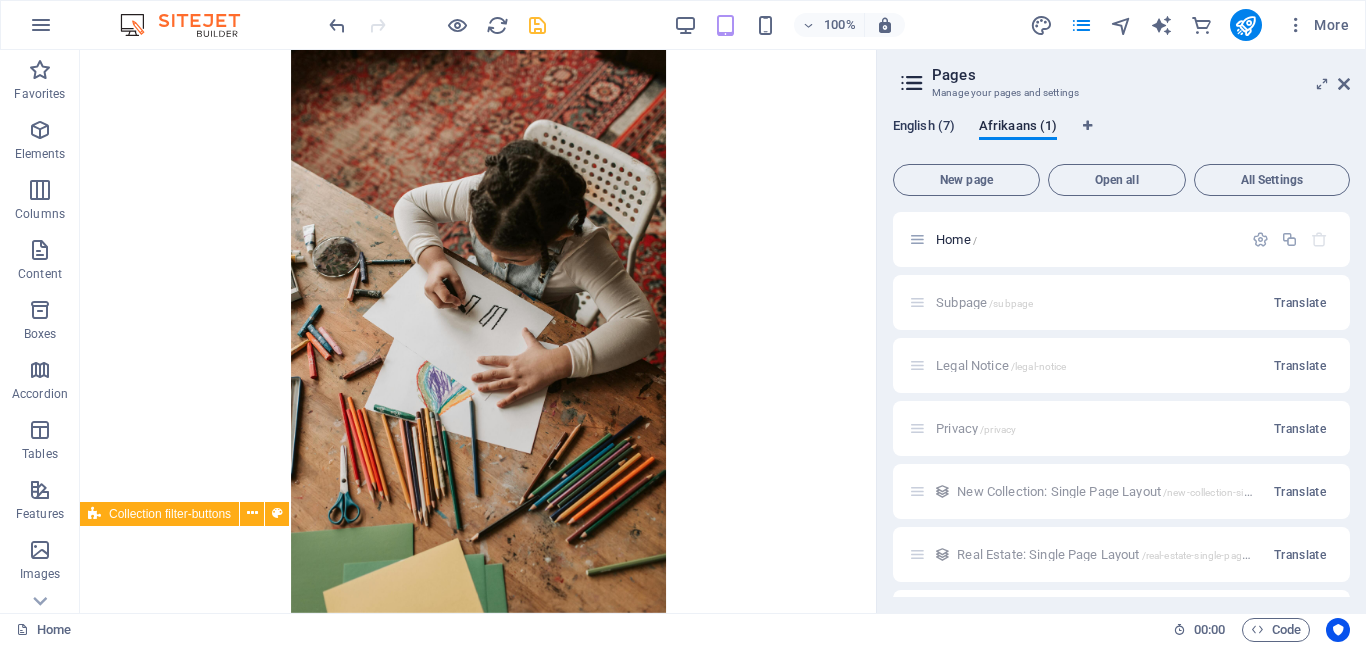 click on "English (7)" at bounding box center (924, 128) 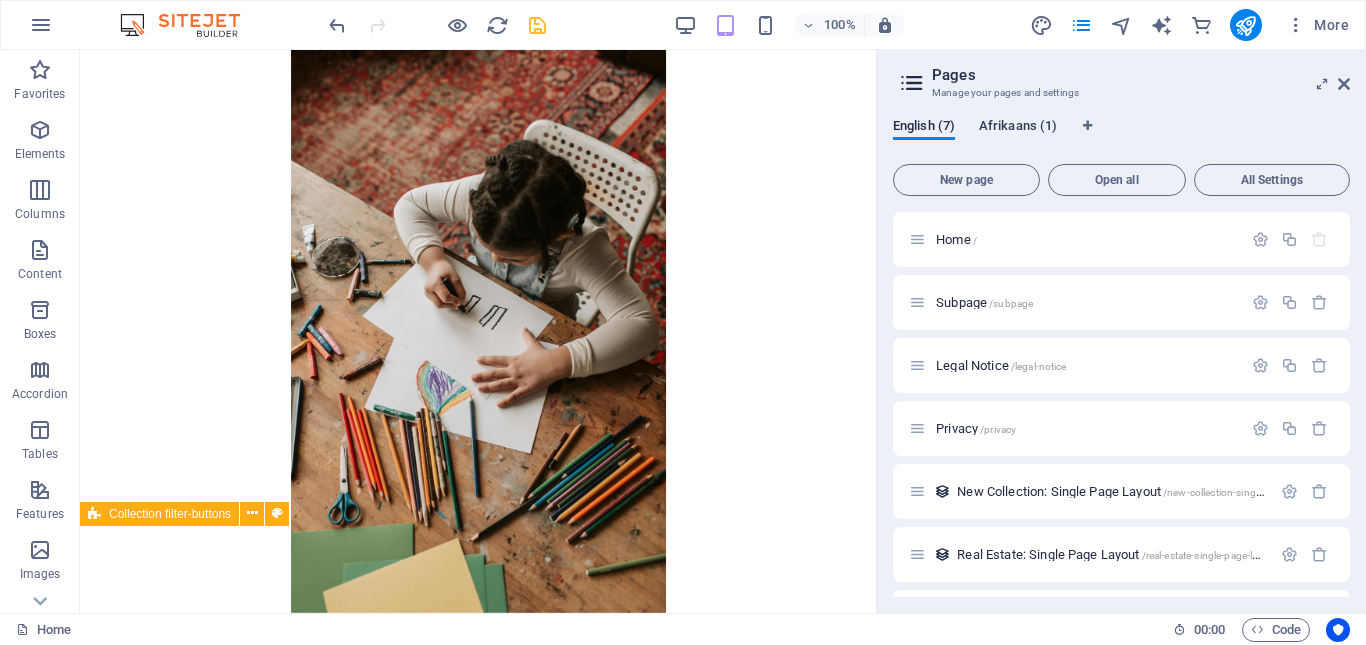 click on "Afrikaans (1)" at bounding box center (1018, 128) 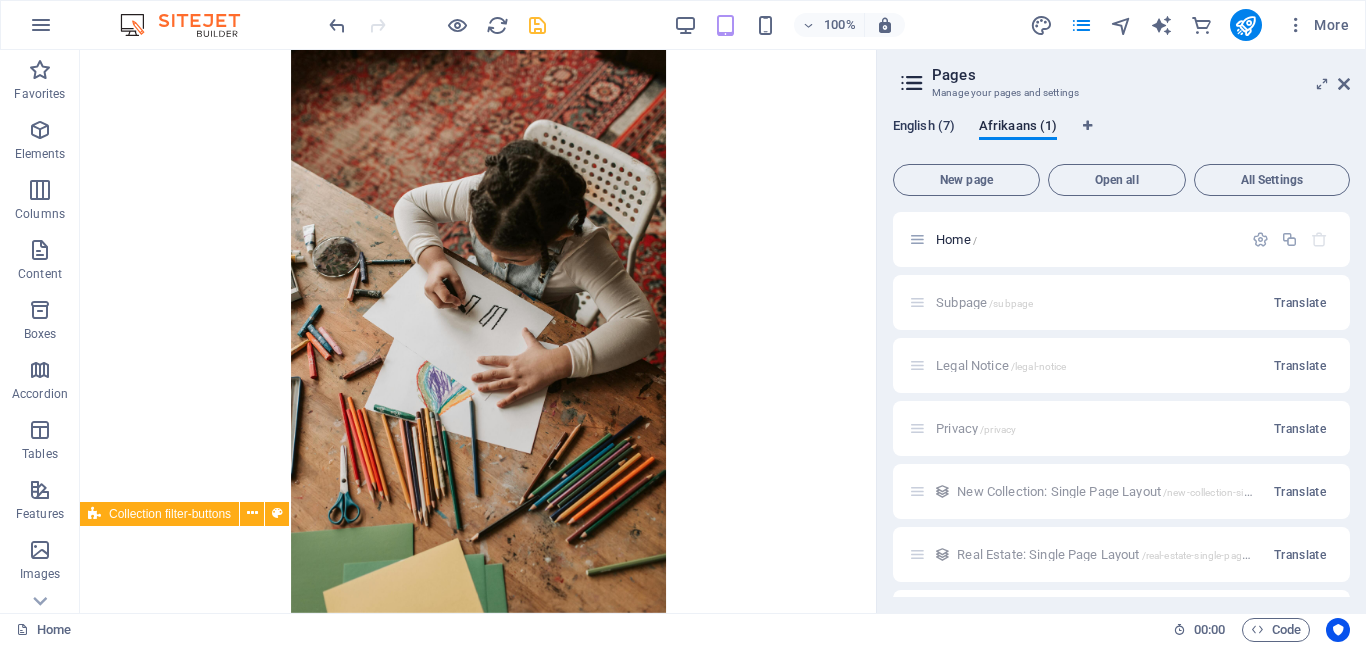 click on "English (7)" at bounding box center [924, 128] 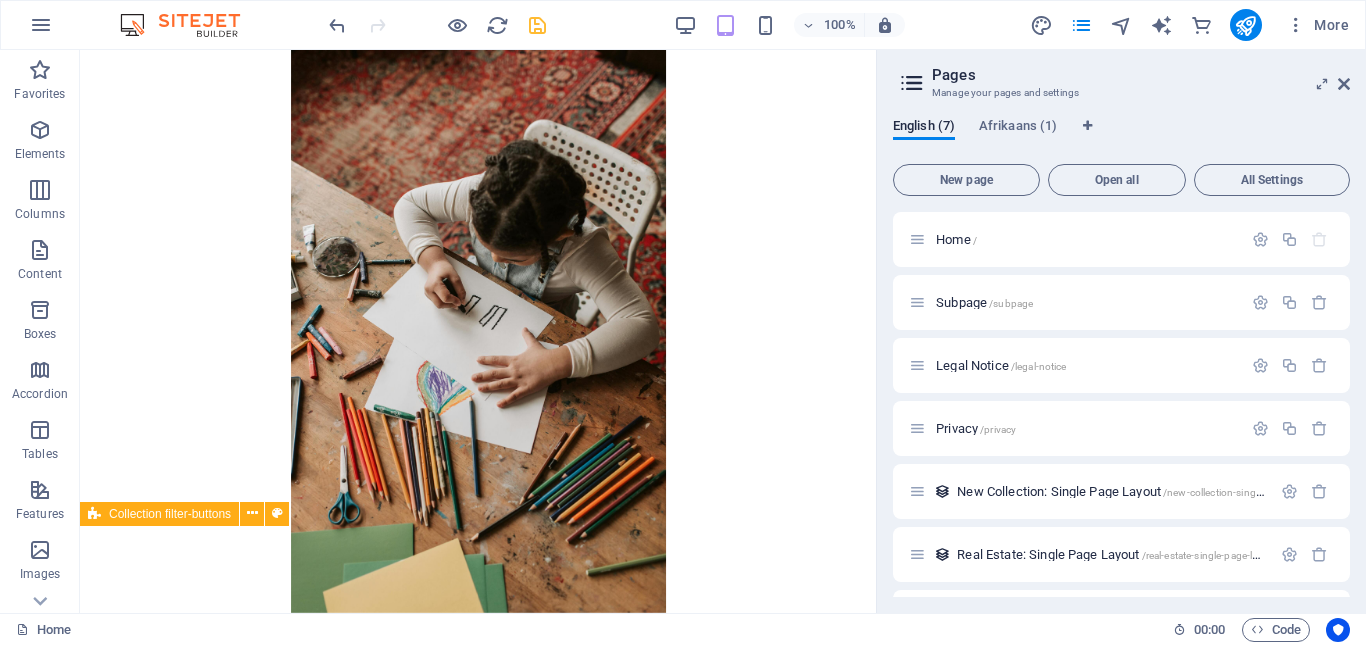 click at bounding box center [912, 83] 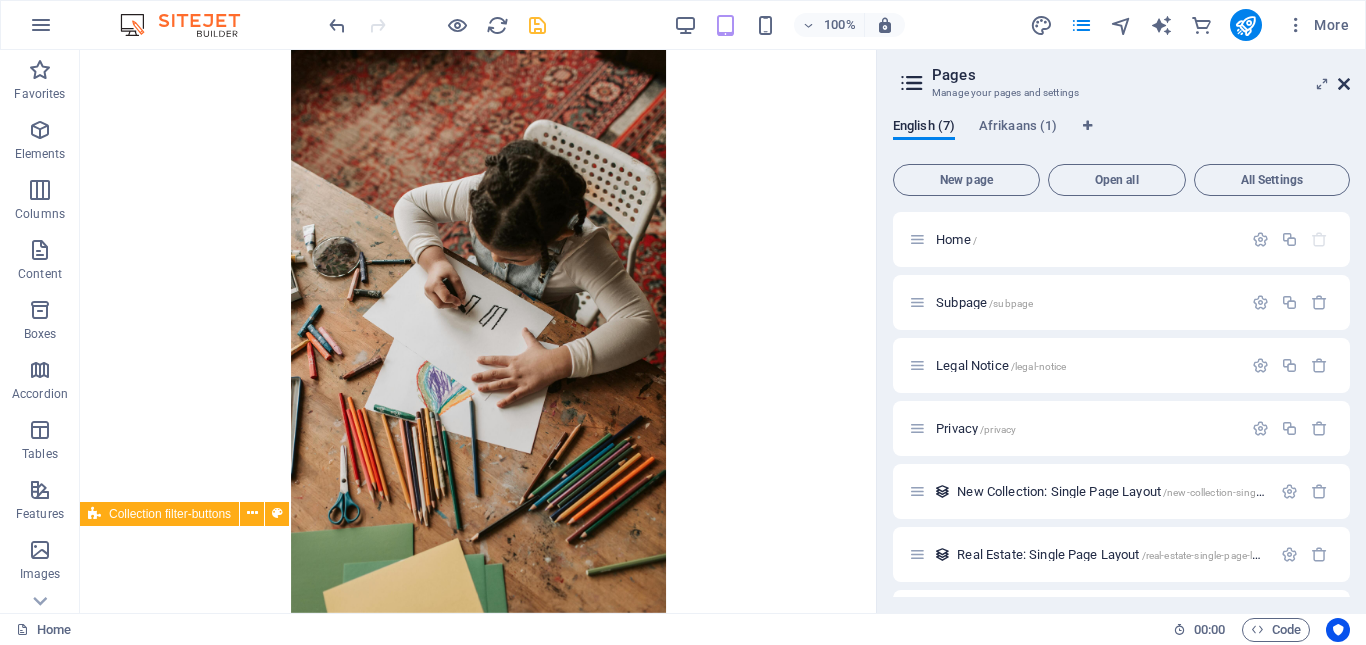 click at bounding box center (1344, 84) 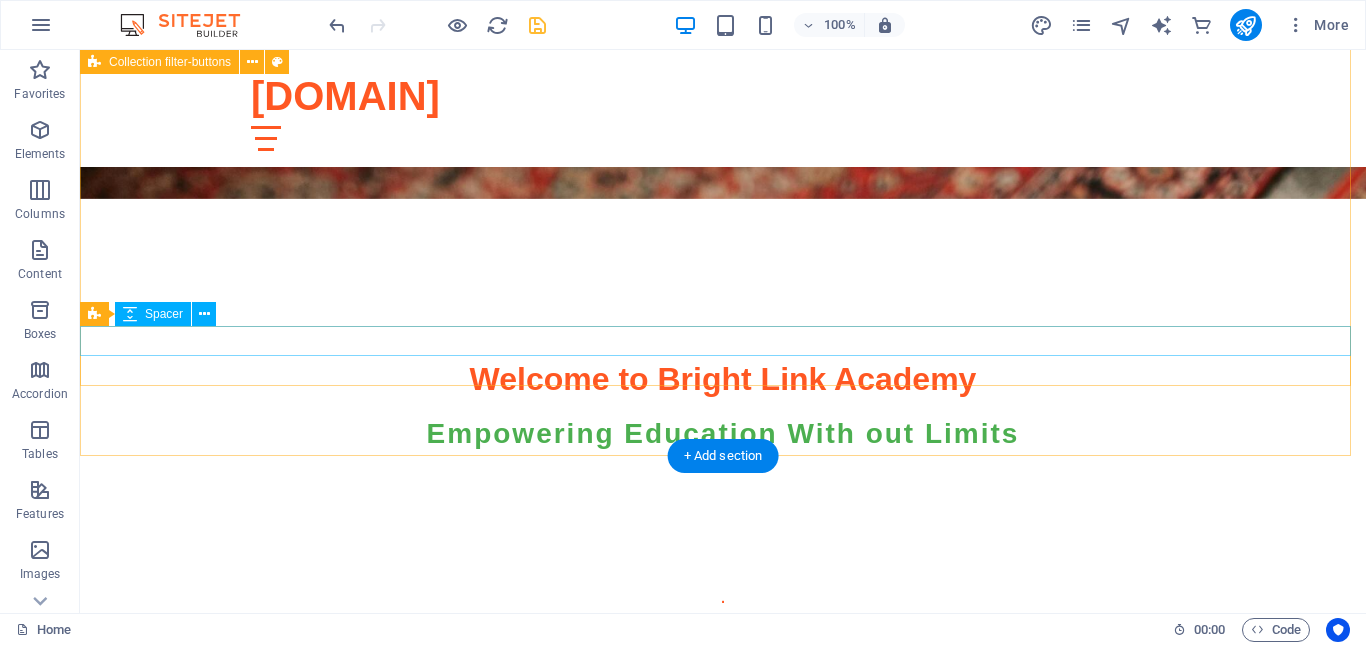 scroll, scrollTop: 0, scrollLeft: 0, axis: both 